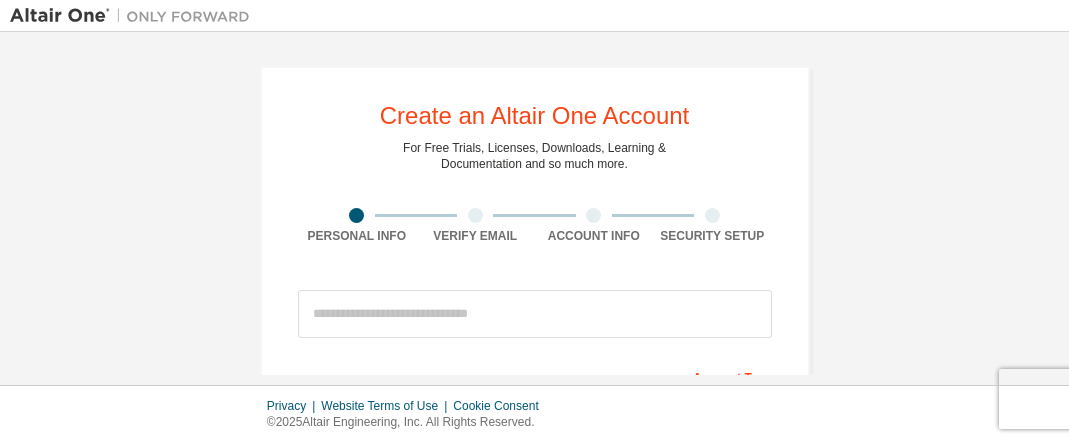 scroll, scrollTop: 0, scrollLeft: 0, axis: both 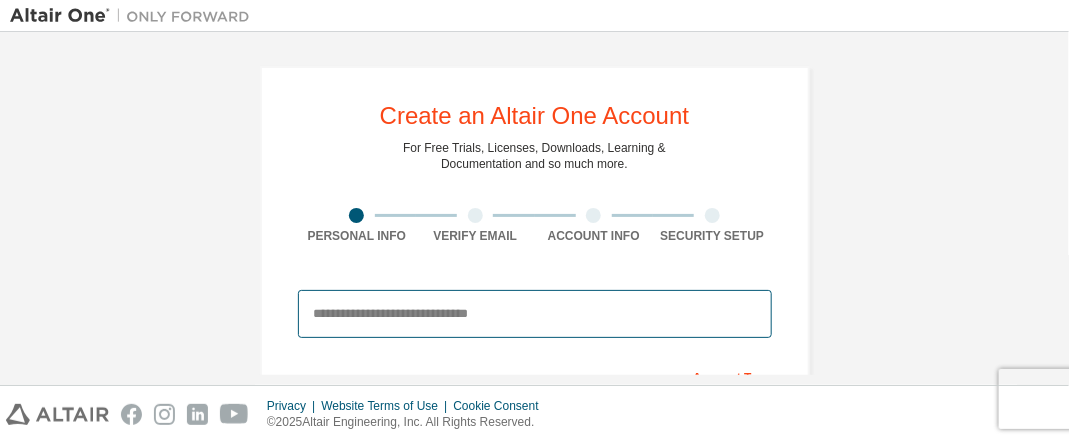 click at bounding box center [535, 314] 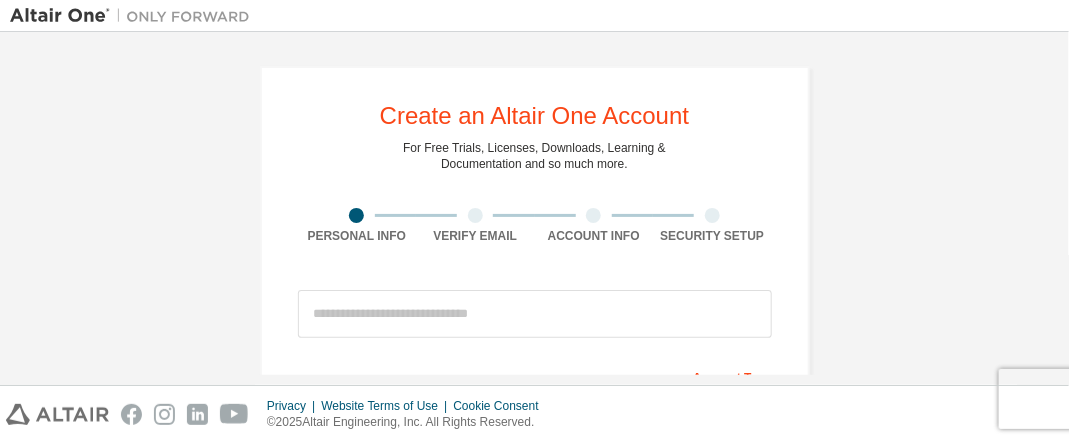 click on "Create an Altair One Account For Free Trials, Licenses, Downloads, Learning & Documentation and so much more. Personal Info Verify Email Account Info Security Setup This is a federated email. No need to register a new account. You should be able to login by using your company's SSO credentials. Email already exists. Please try to login instead. Account Type Altair Customers For existing customers looking to access software downloads, HPC resources, community, trainings and support. Students For currently enrolled students looking to access the free Altair Student Edition bundle and all other student resources. Faculty For faculty & administrators of academic institutions administering students and accessing software for academic purposes. Everyone else For individuals, businesses and everyone else looking to try Altair software and explore our product offerings. Your Profile [FIRST] [LAST] Job Title Please provide [STATE]/[PROVINCE] to help us route sales and support resources to you more efficiently." at bounding box center [534, 571] 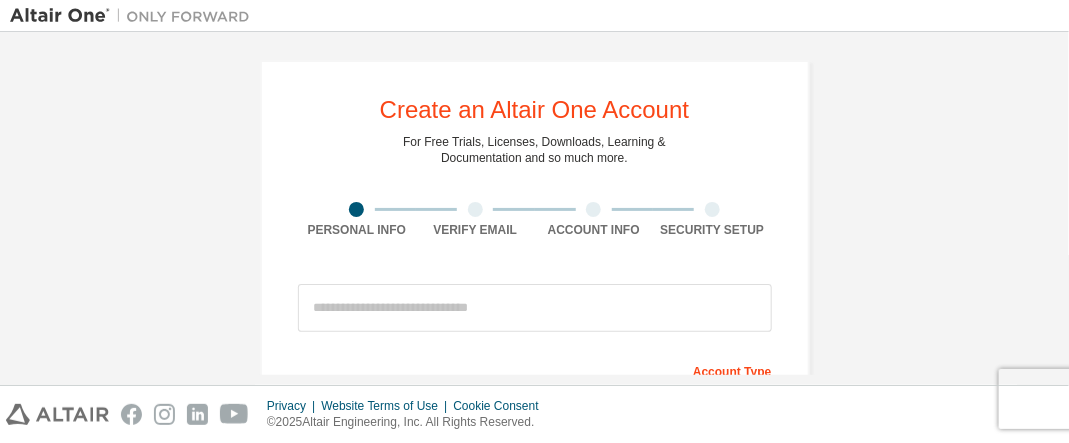 scroll, scrollTop: 0, scrollLeft: 0, axis: both 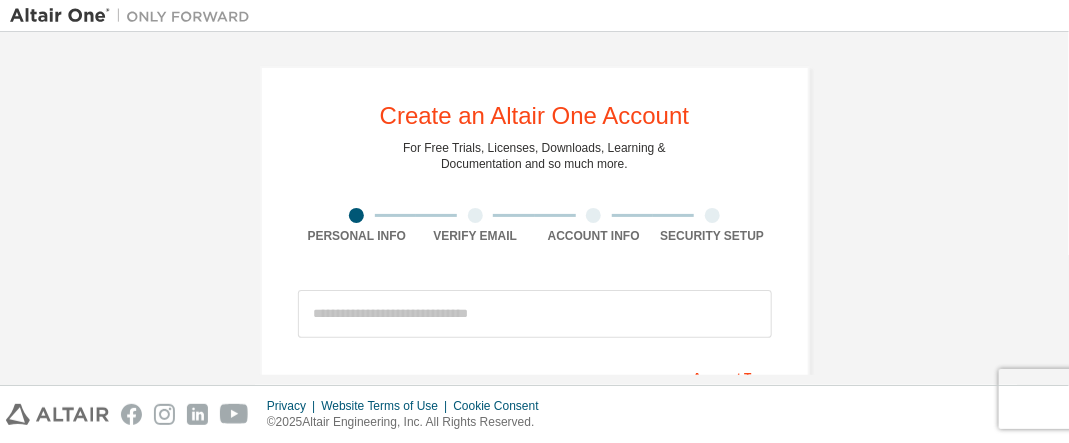 click at bounding box center (593, 215) 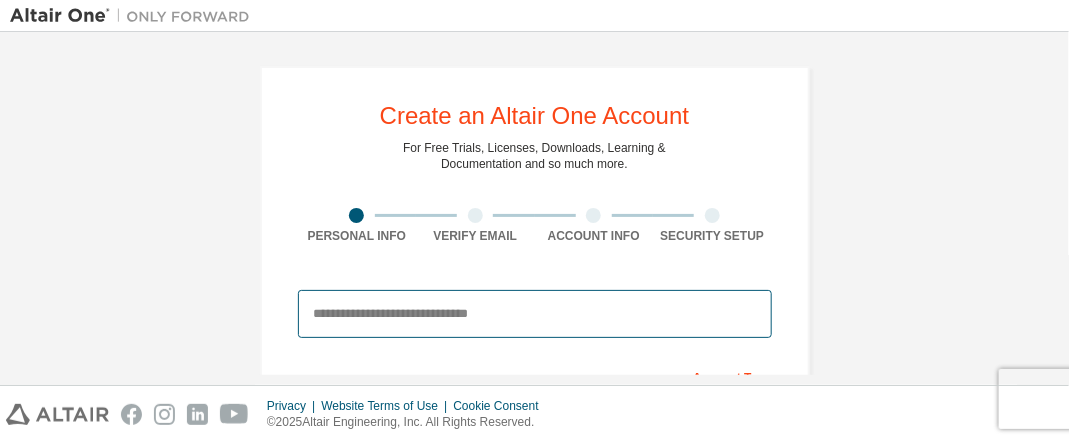 click at bounding box center [535, 314] 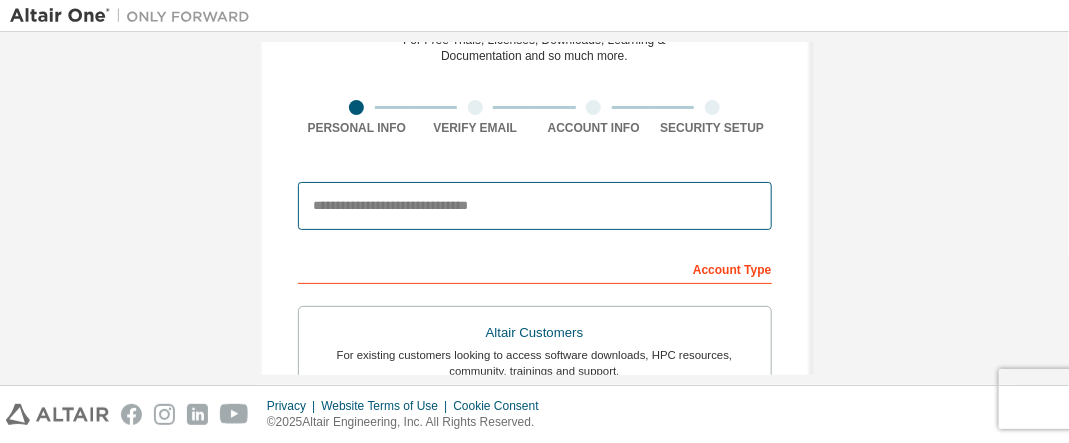 scroll, scrollTop: 133, scrollLeft: 0, axis: vertical 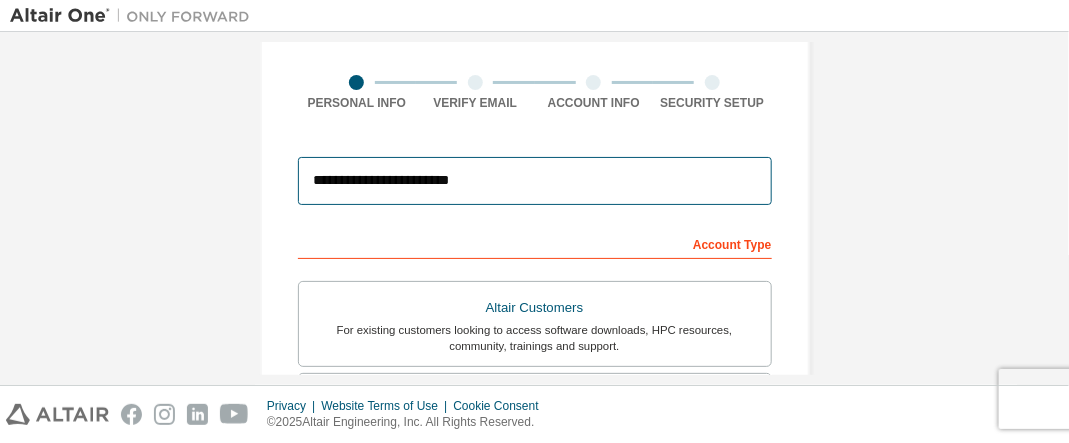 click on "**********" at bounding box center (535, 181) 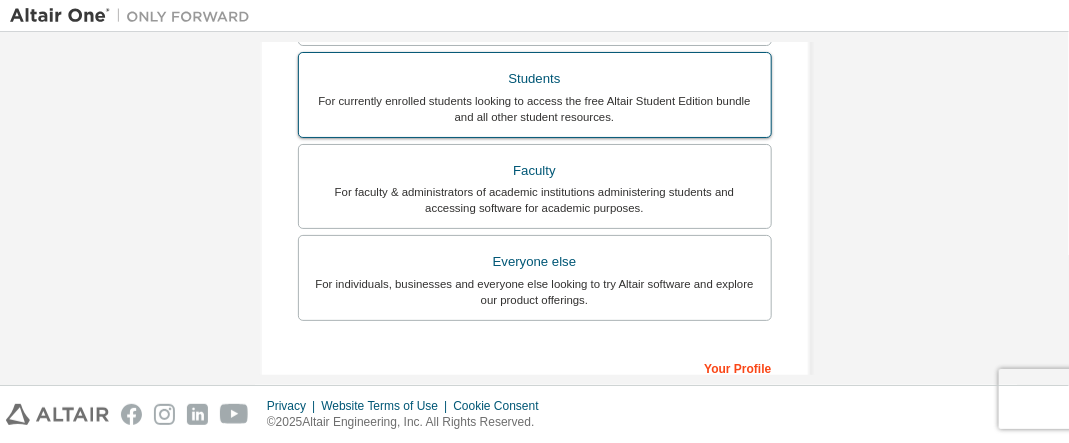 scroll, scrollTop: 533, scrollLeft: 0, axis: vertical 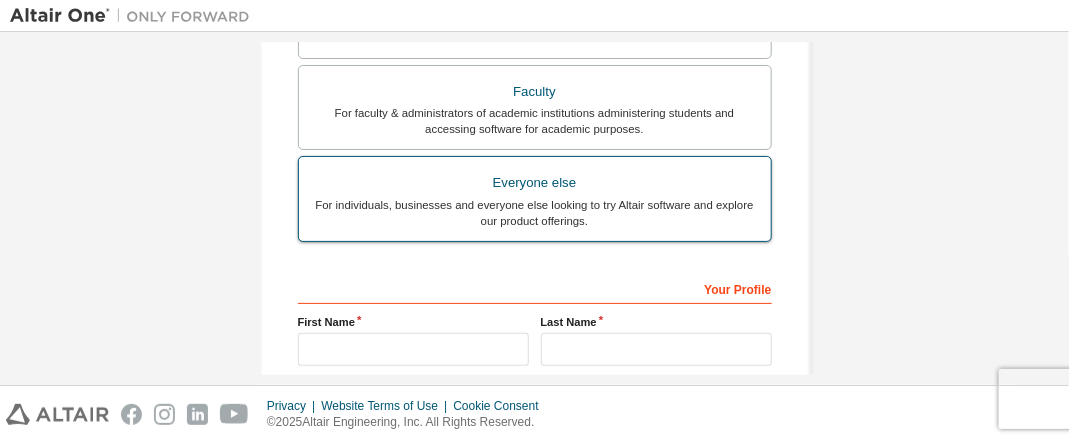 click on "Everyone else" at bounding box center [535, 183] 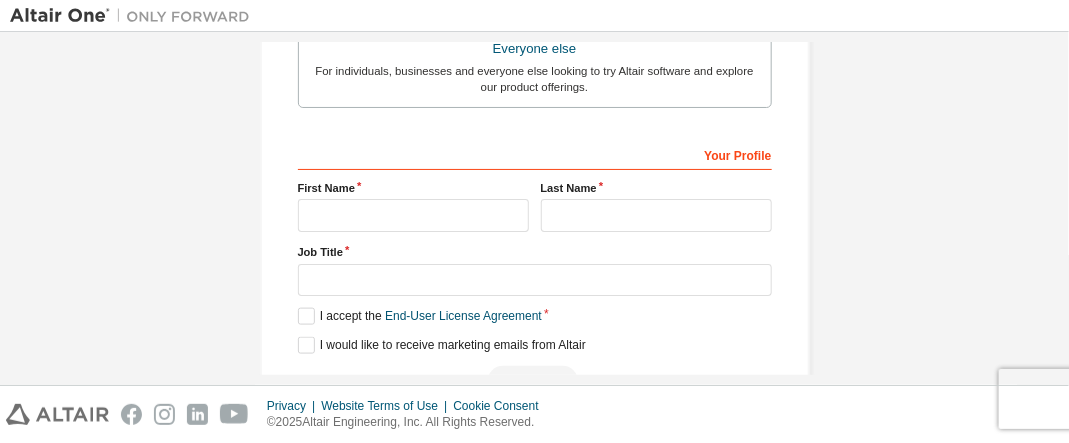 scroll, scrollTop: 717, scrollLeft: 0, axis: vertical 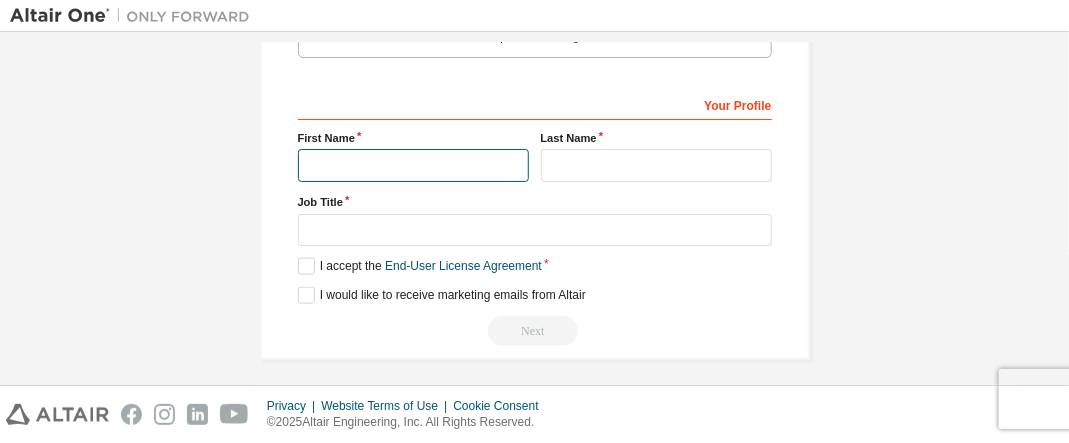 click at bounding box center (413, 165) 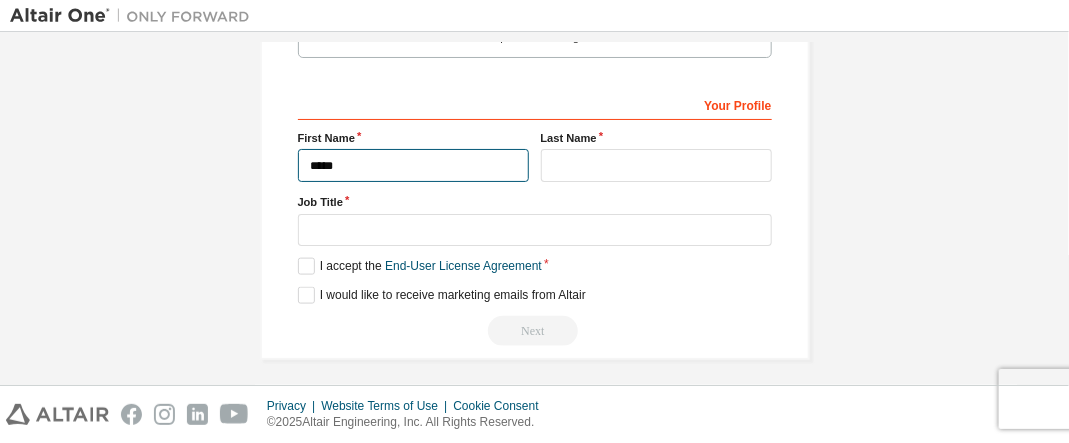 type on "*****" 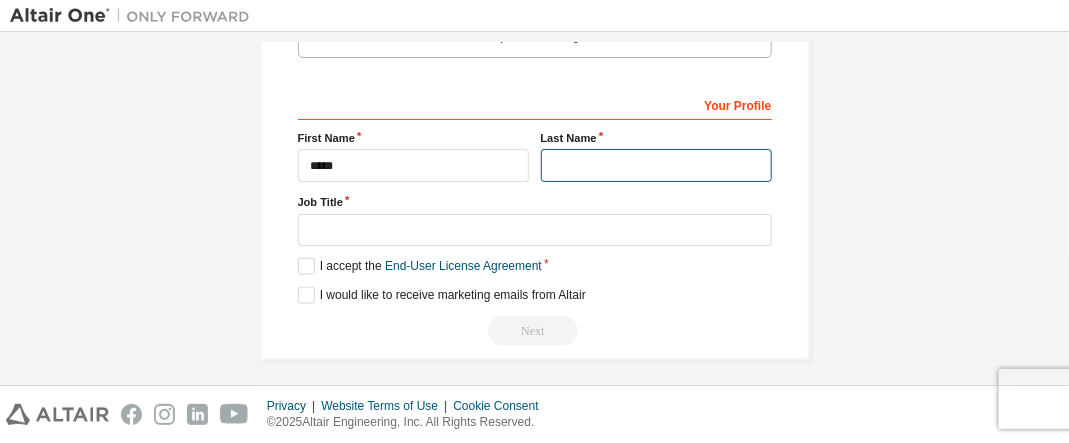 click at bounding box center [656, 165] 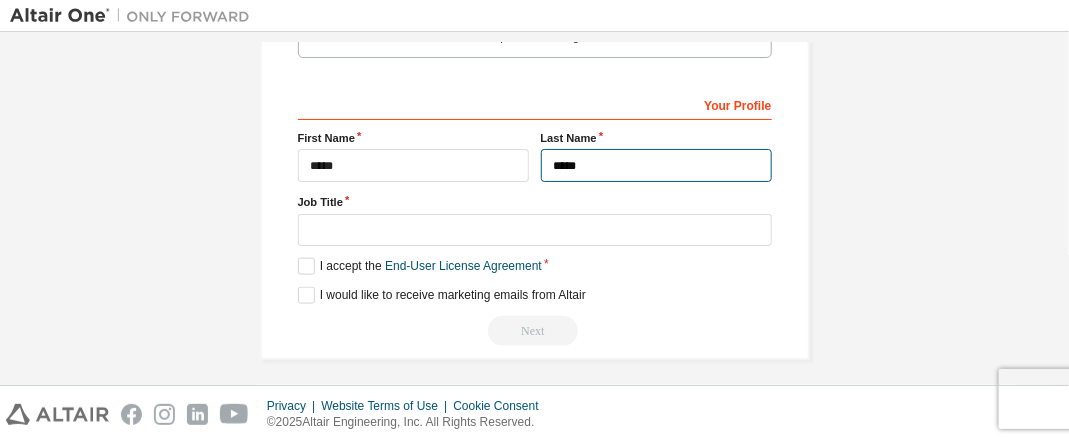 type on "*****" 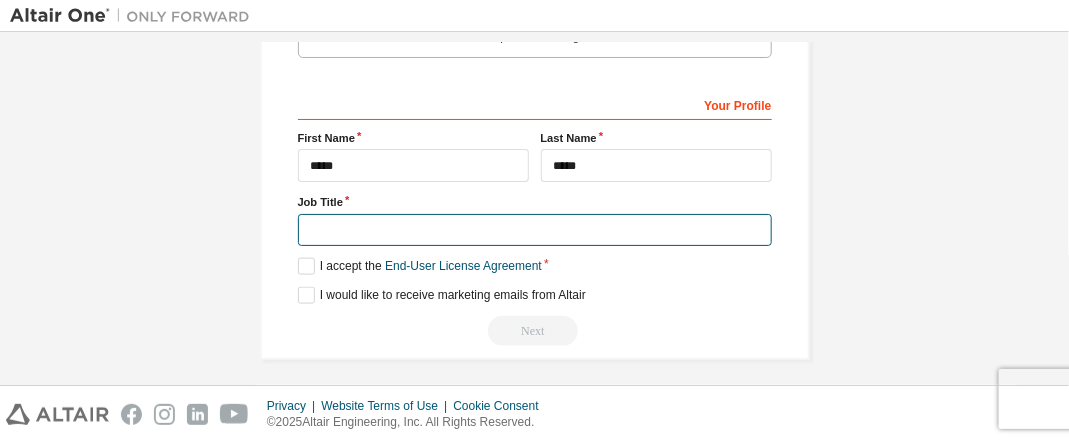 click at bounding box center [535, 230] 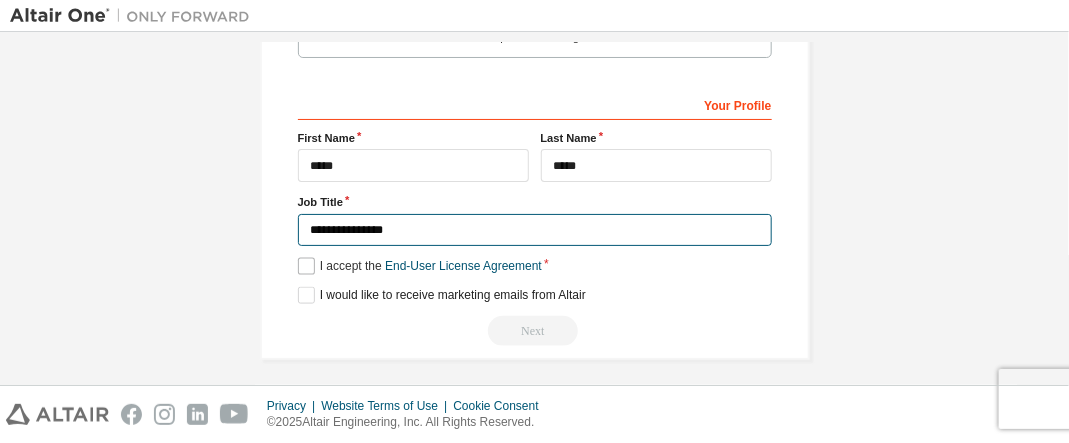 type on "**********" 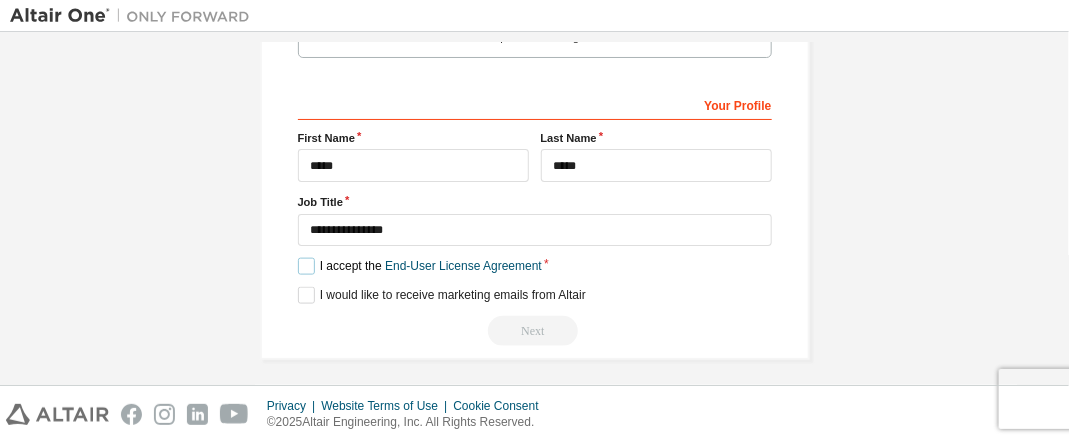 click on "I accept the    End-User License Agreement" at bounding box center (420, 266) 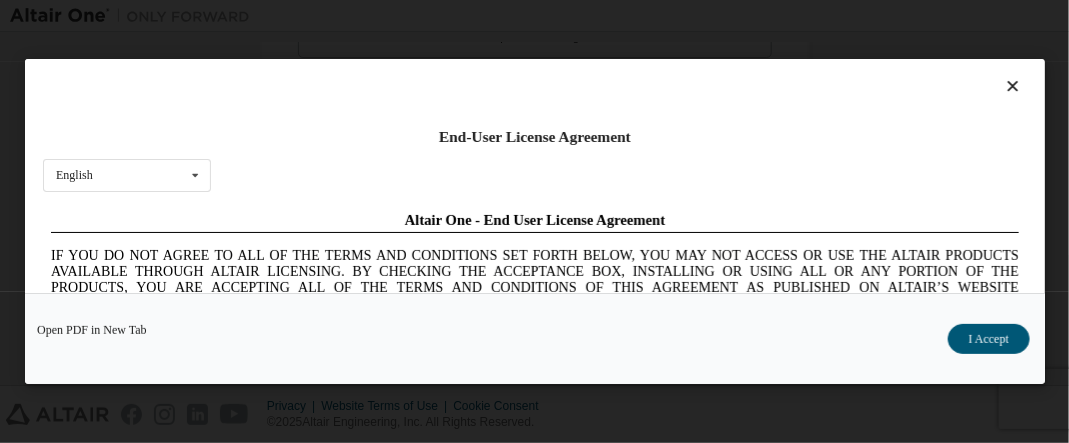 scroll, scrollTop: 0, scrollLeft: 0, axis: both 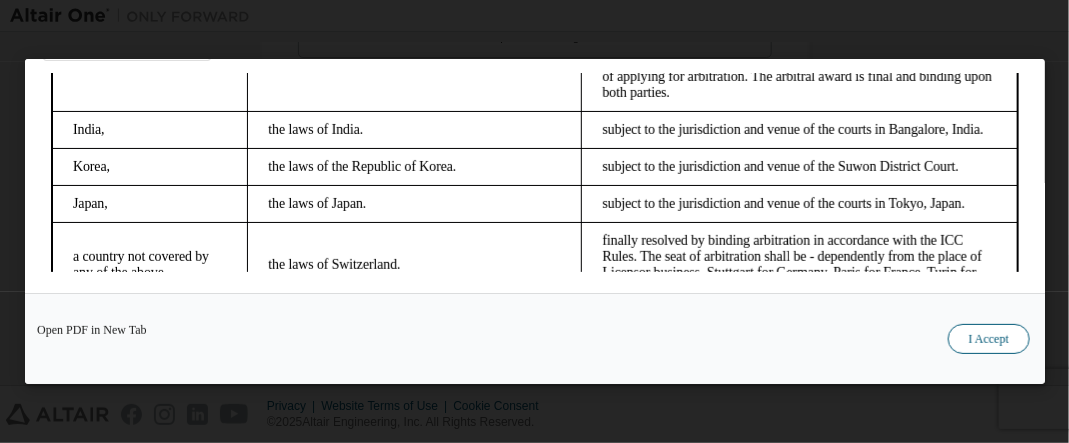 click on "I Accept" at bounding box center [988, 339] 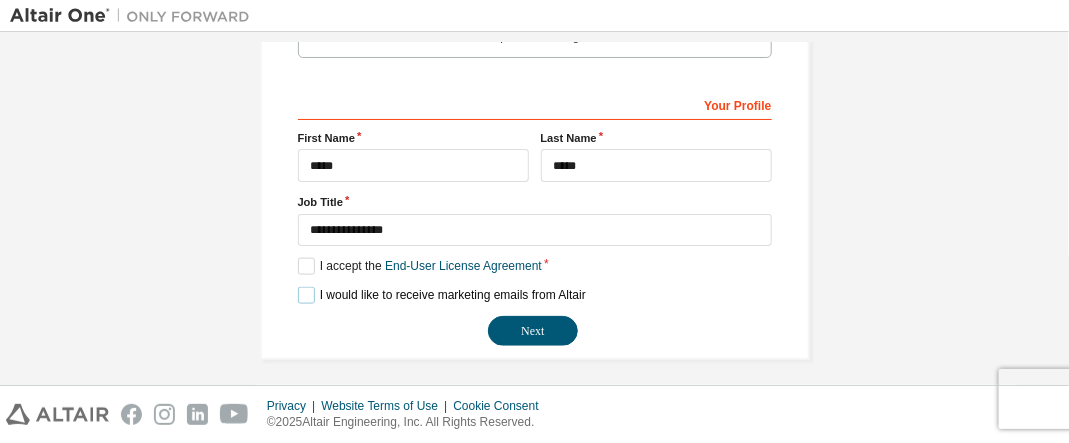 click on "I would like to receive marketing emails from Altair" at bounding box center (442, 295) 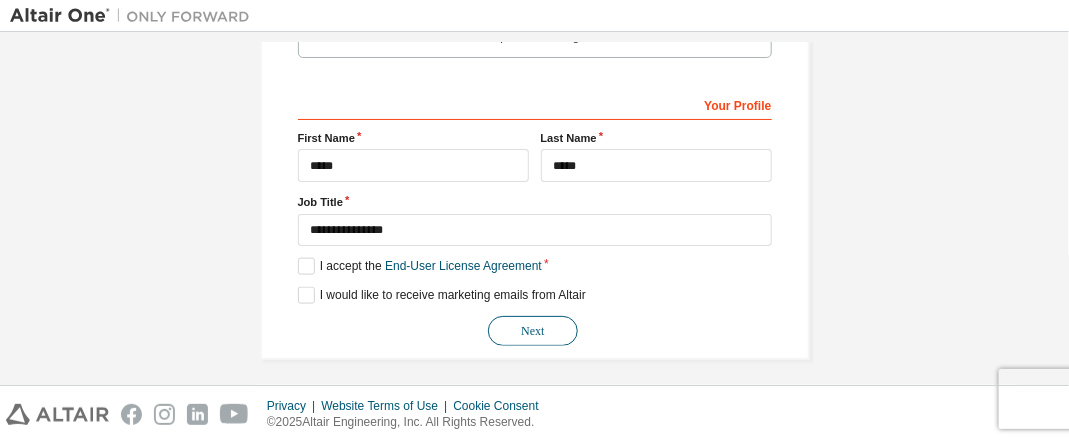 click on "Next" at bounding box center (533, 331) 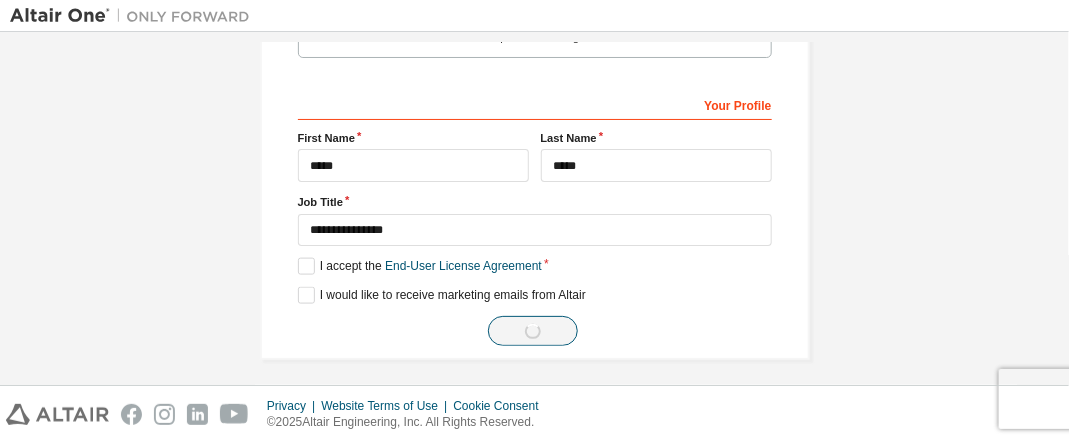 scroll, scrollTop: 141, scrollLeft: 0, axis: vertical 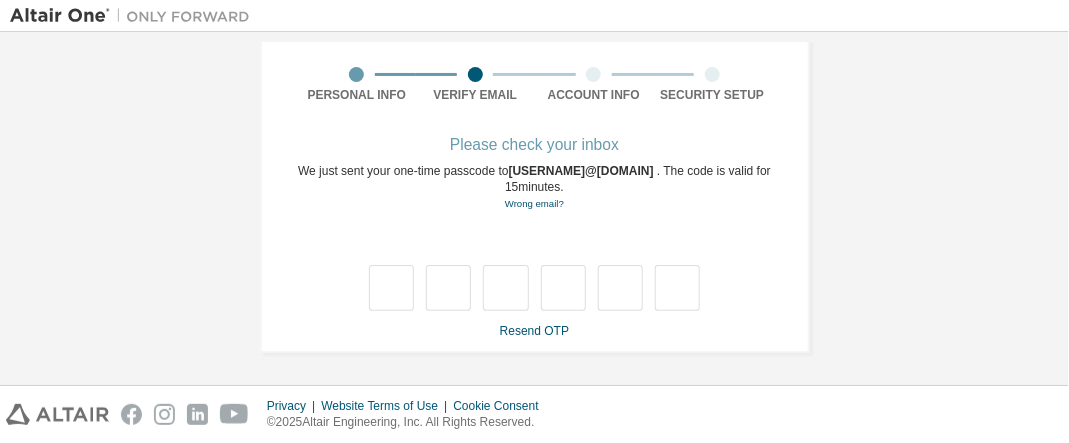 type on "*" 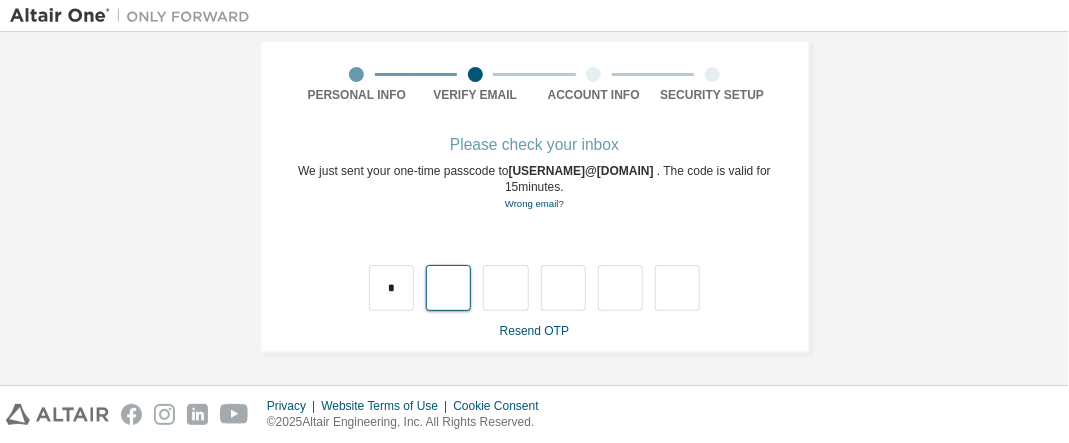 type on "*" 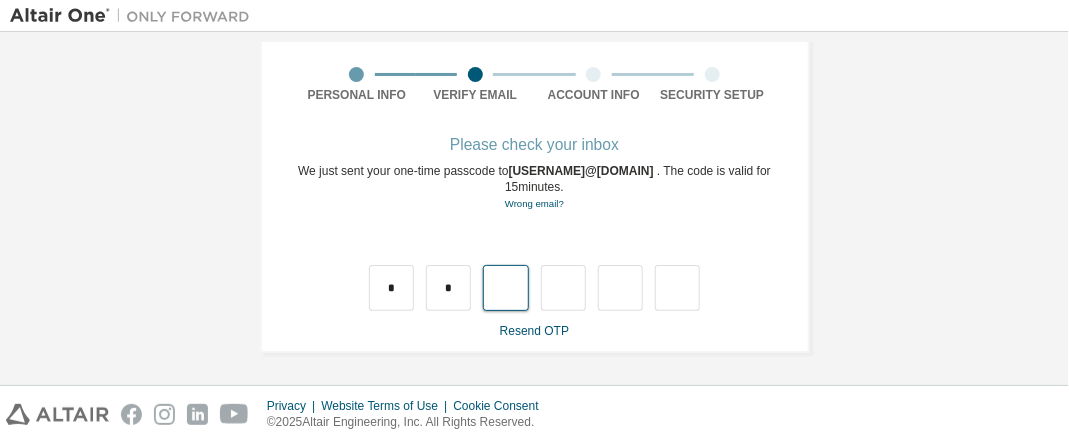 type on "*" 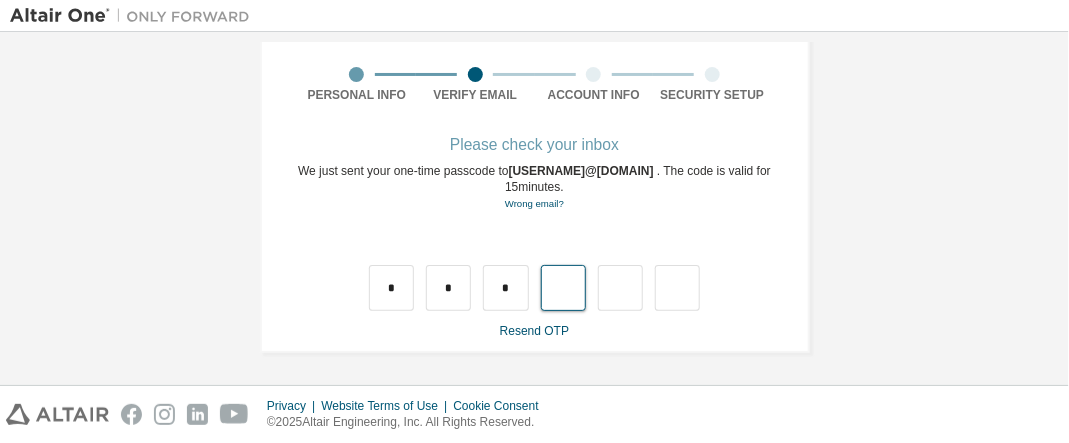 type on "*" 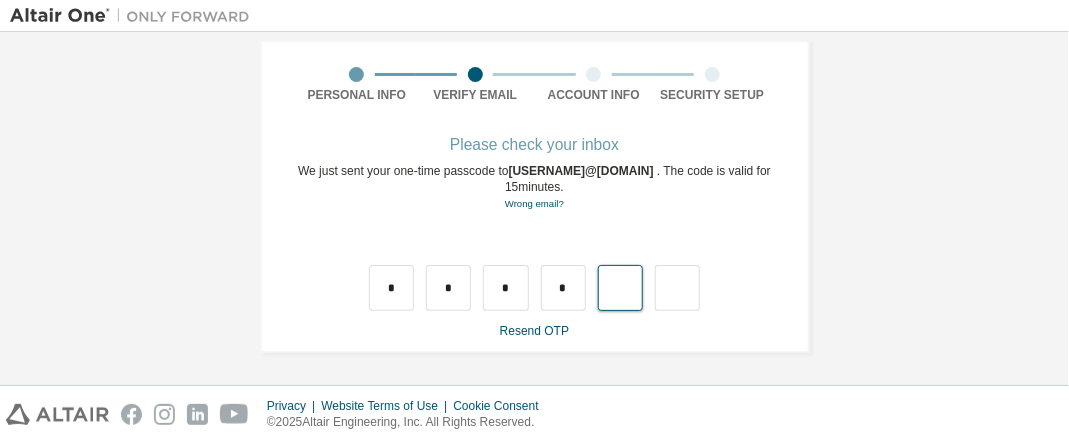 type on "*" 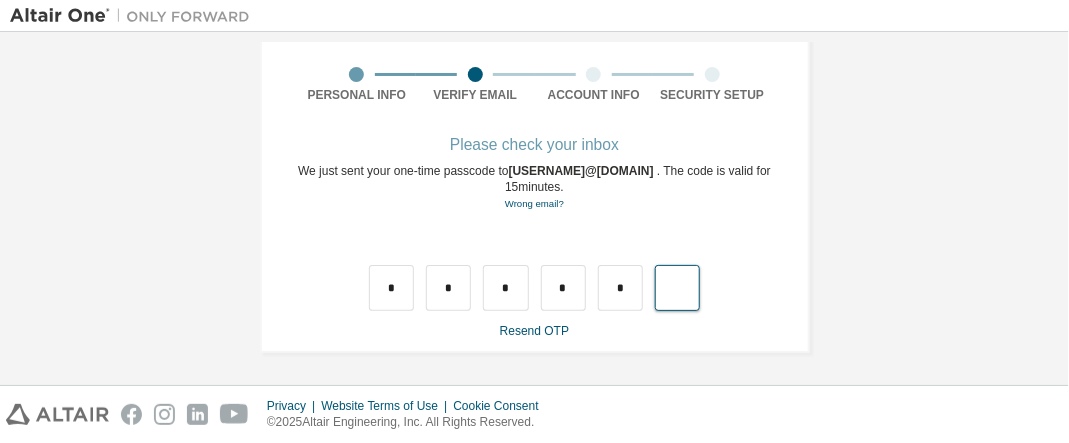 type on "*" 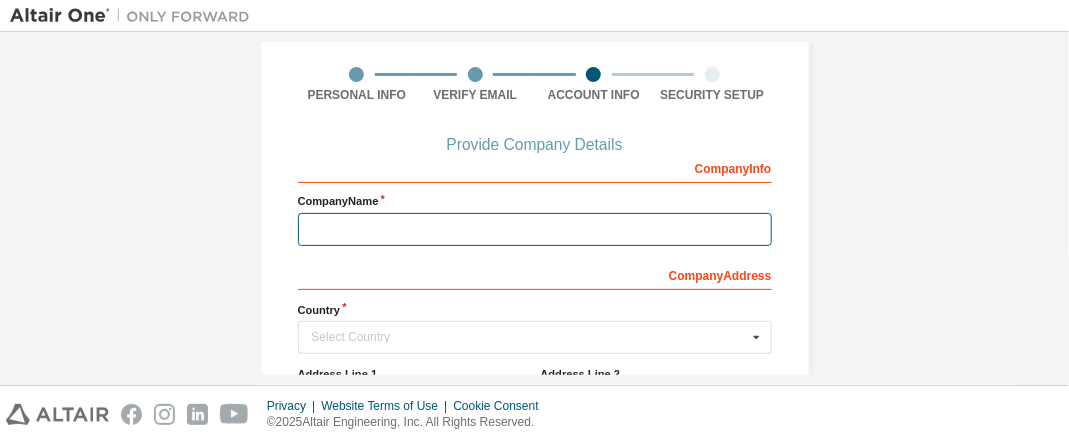 click at bounding box center [535, 229] 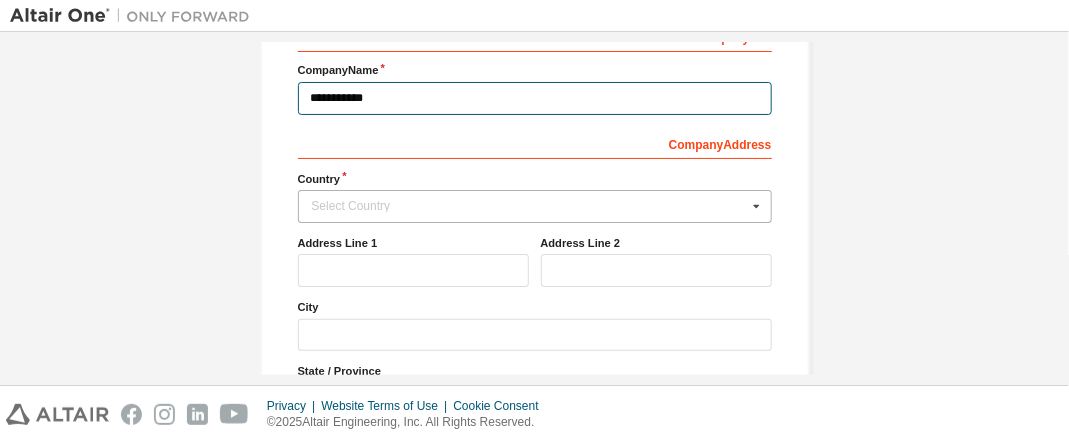 scroll, scrollTop: 274, scrollLeft: 0, axis: vertical 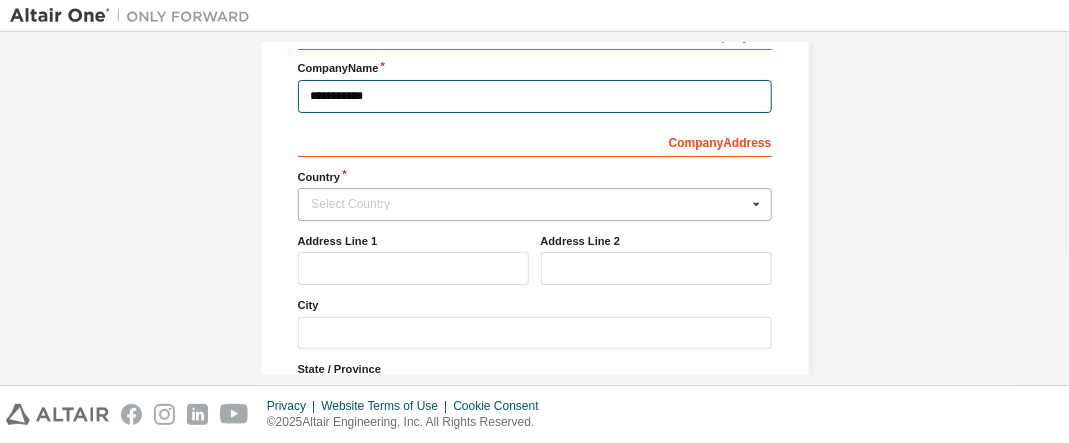 type on "**********" 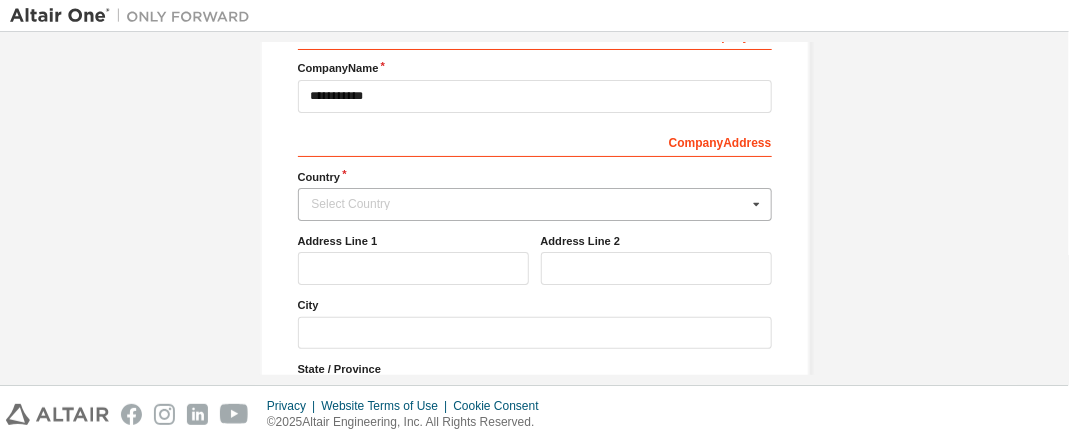 click at bounding box center (755, 204) 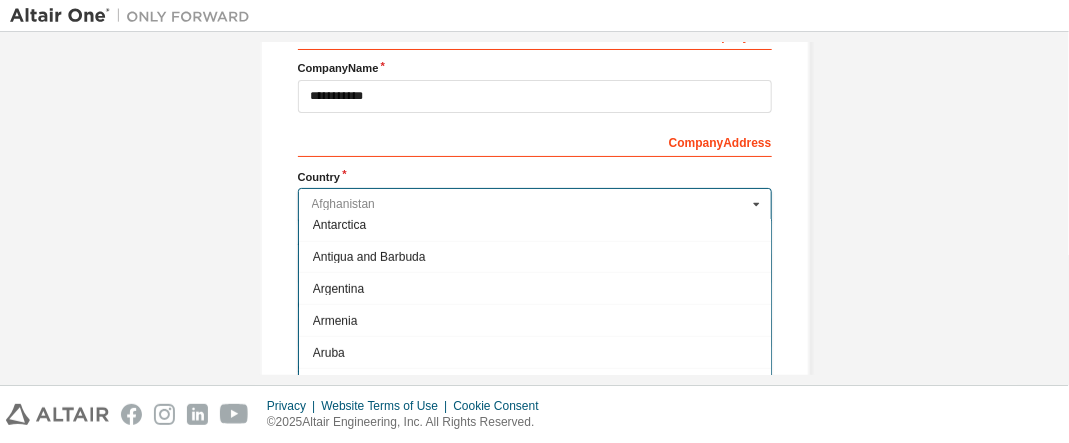 scroll, scrollTop: 466, scrollLeft: 0, axis: vertical 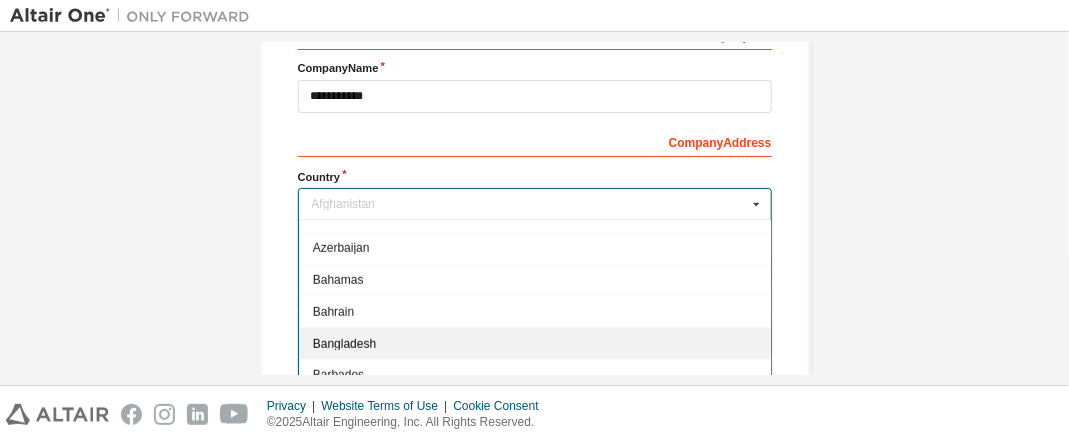 click on "Bangladesh" at bounding box center (534, 343) 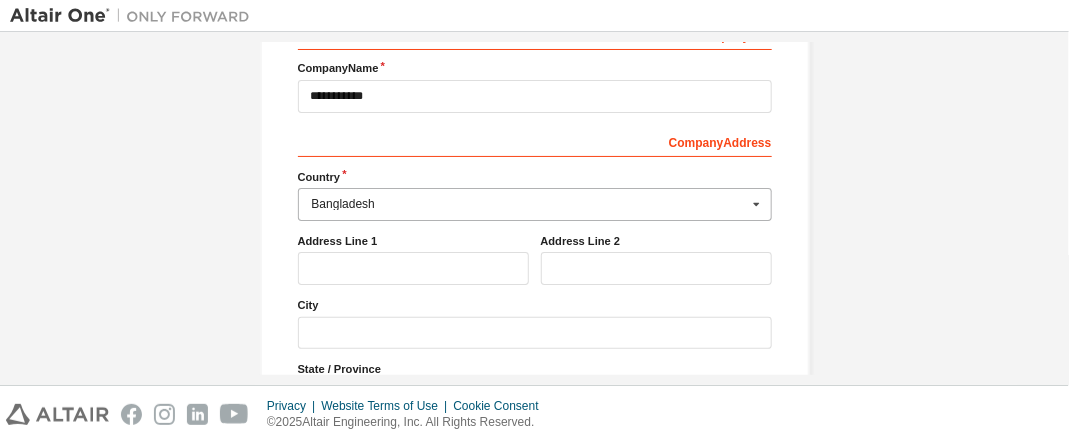 type on "***" 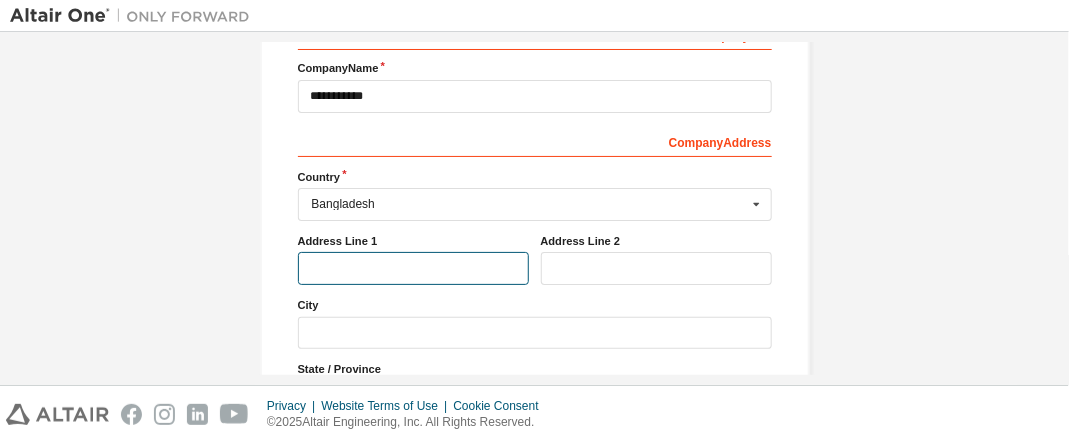 click at bounding box center (413, 268) 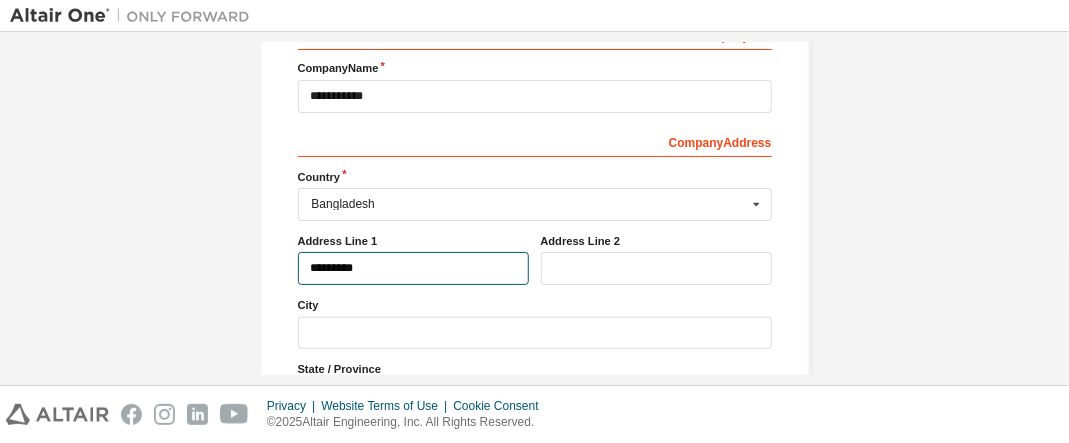 type on "*********" 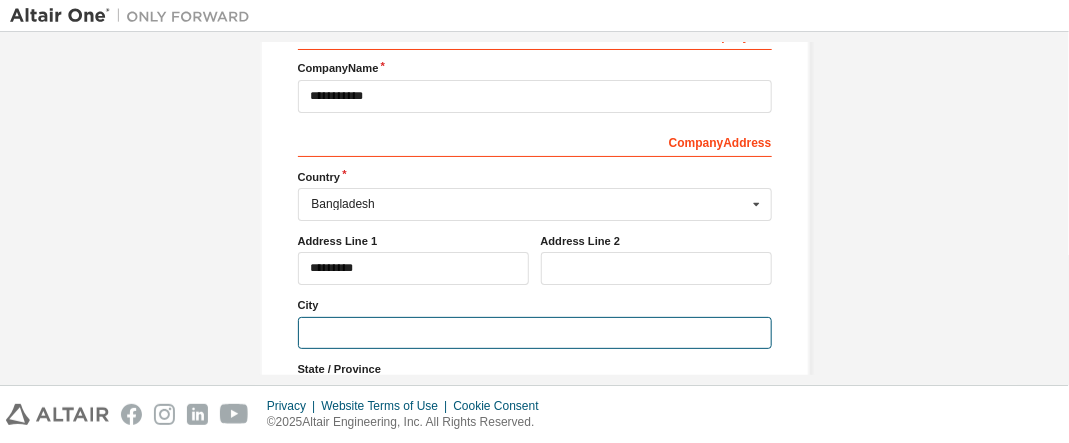 click at bounding box center (535, 333) 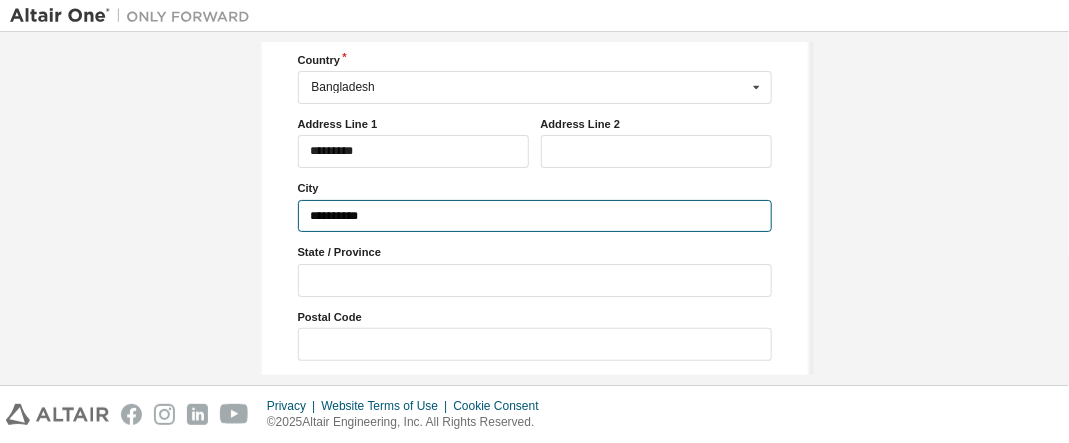 scroll, scrollTop: 407, scrollLeft: 0, axis: vertical 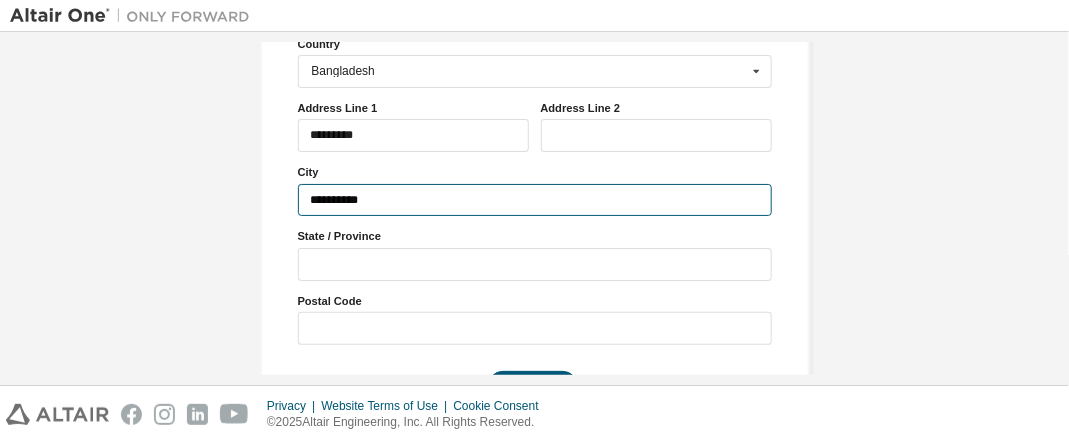type on "**********" 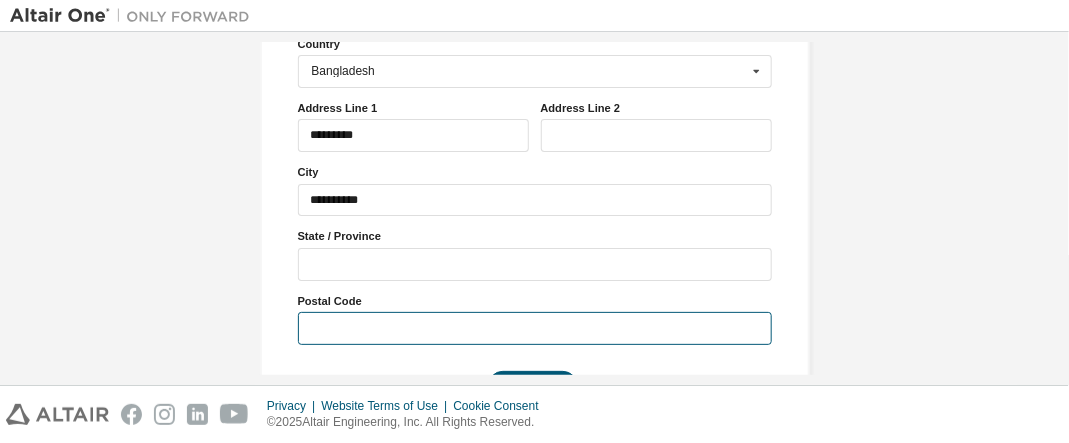 click at bounding box center [535, 328] 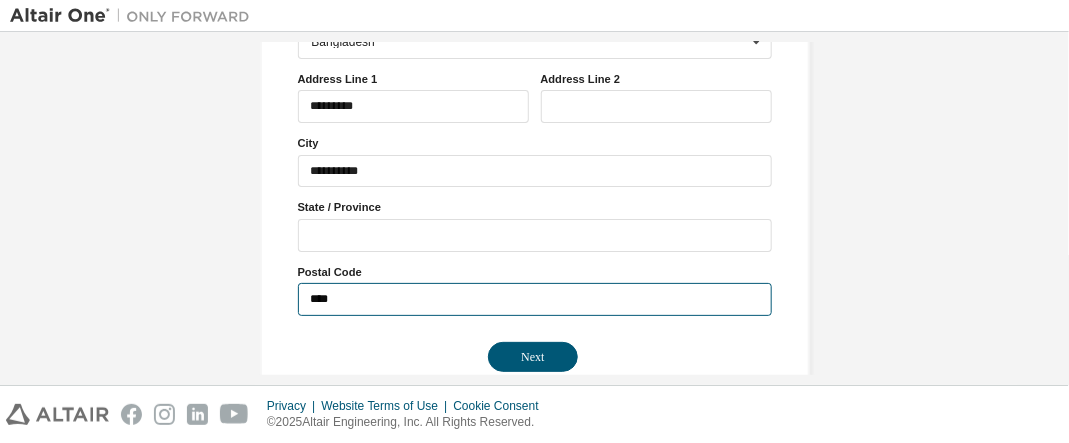 scroll, scrollTop: 462, scrollLeft: 0, axis: vertical 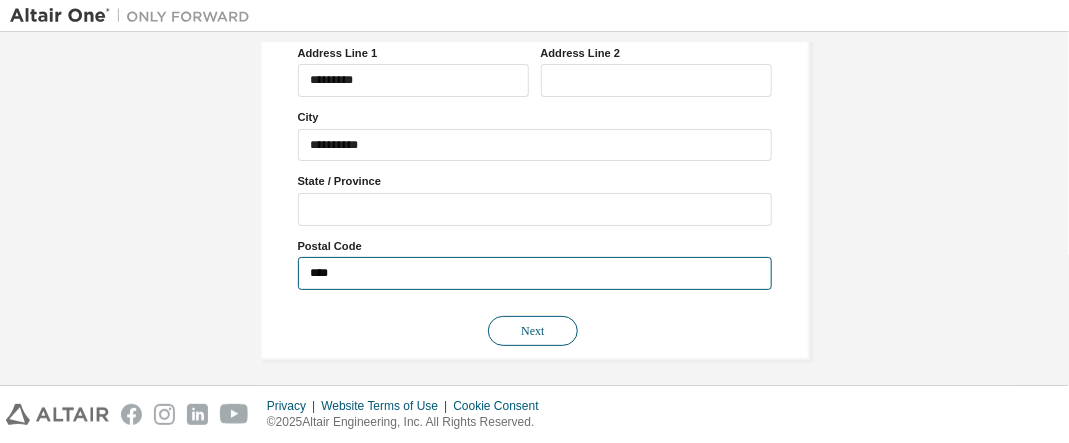 type on "****" 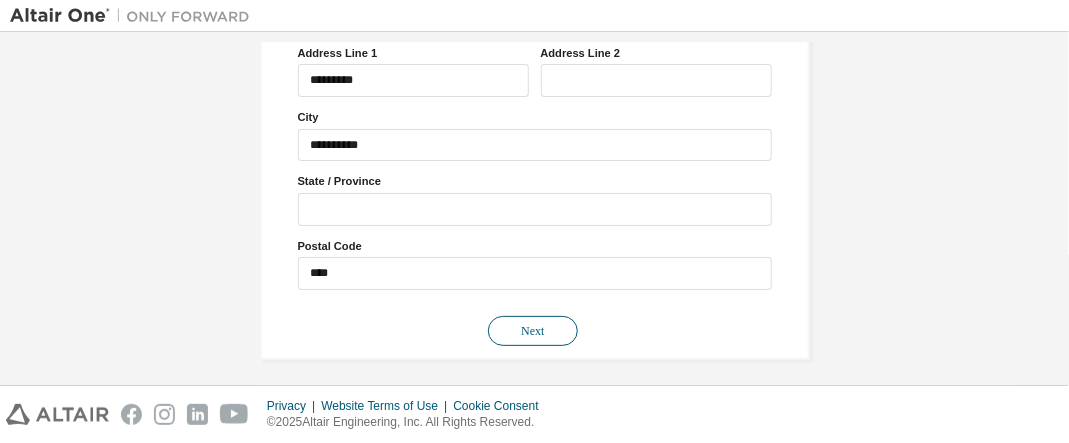 click on "Next" at bounding box center (533, 331) 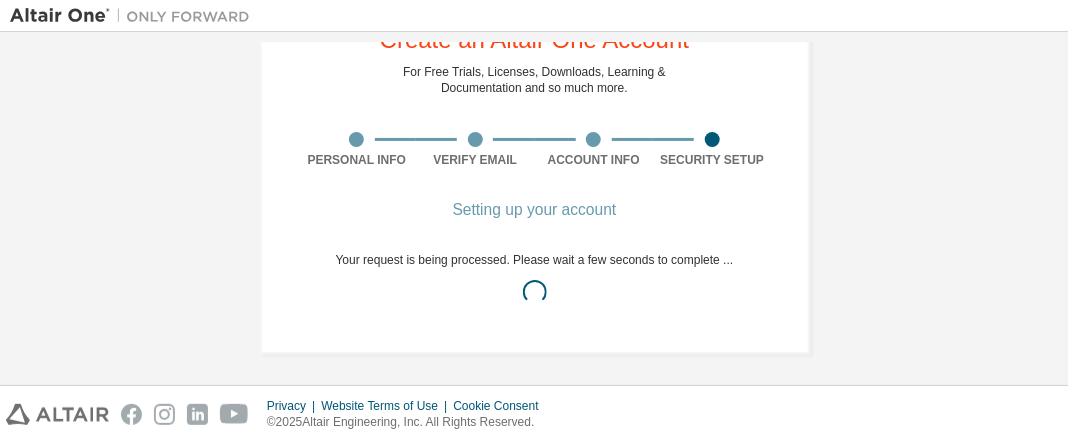 scroll, scrollTop: 77, scrollLeft: 0, axis: vertical 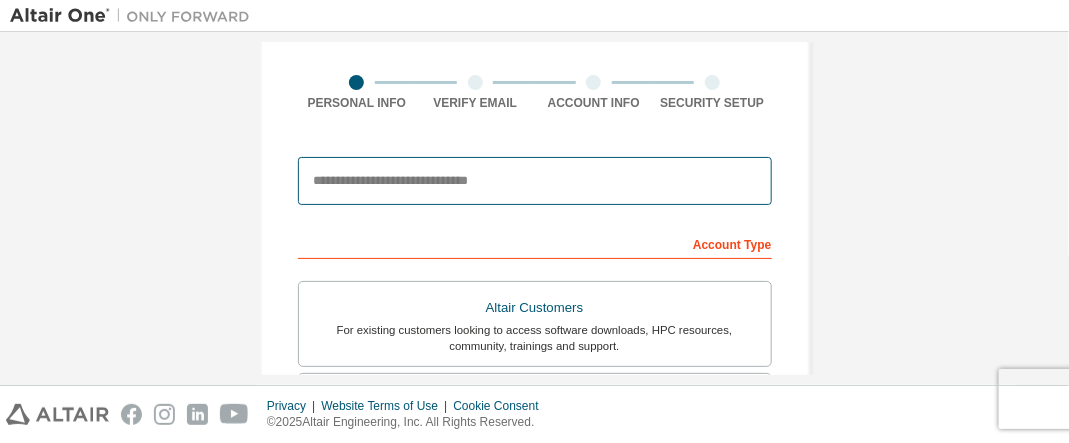 click at bounding box center [535, 181] 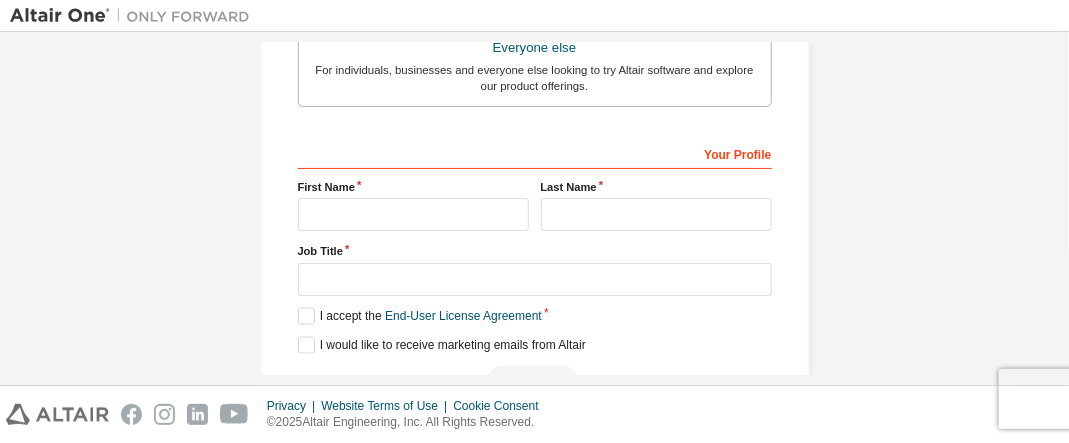 scroll, scrollTop: 733, scrollLeft: 0, axis: vertical 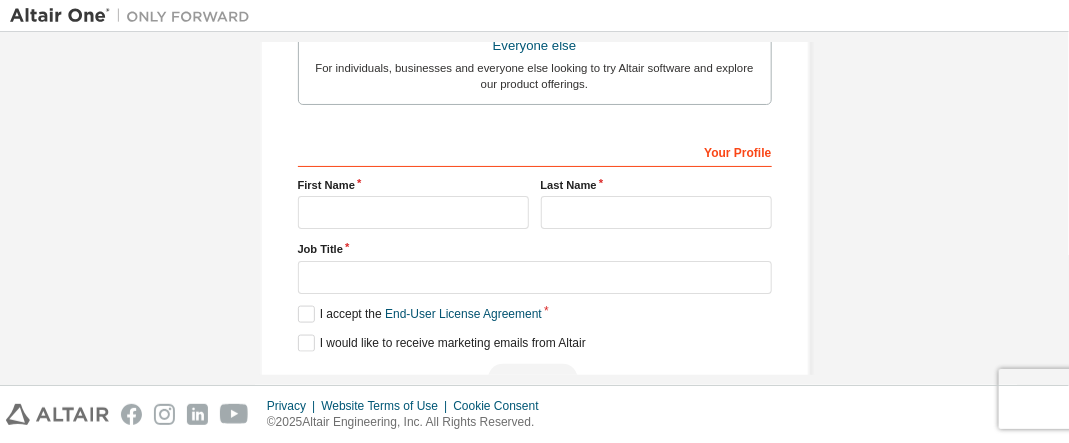 type on "**********" 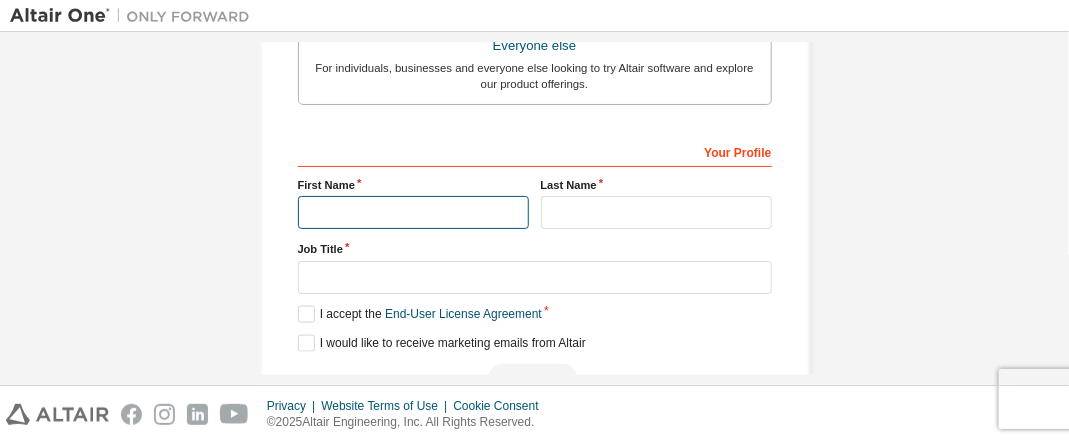 click at bounding box center (413, 212) 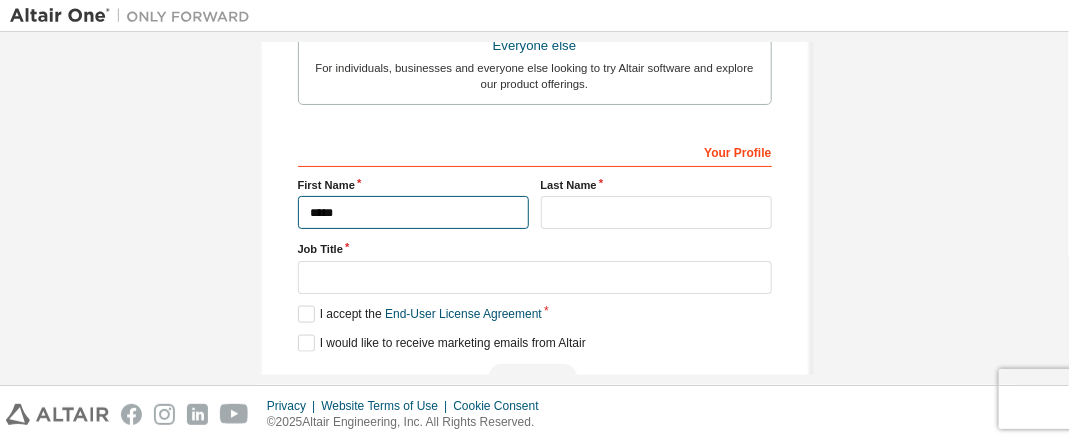 type on "*****" 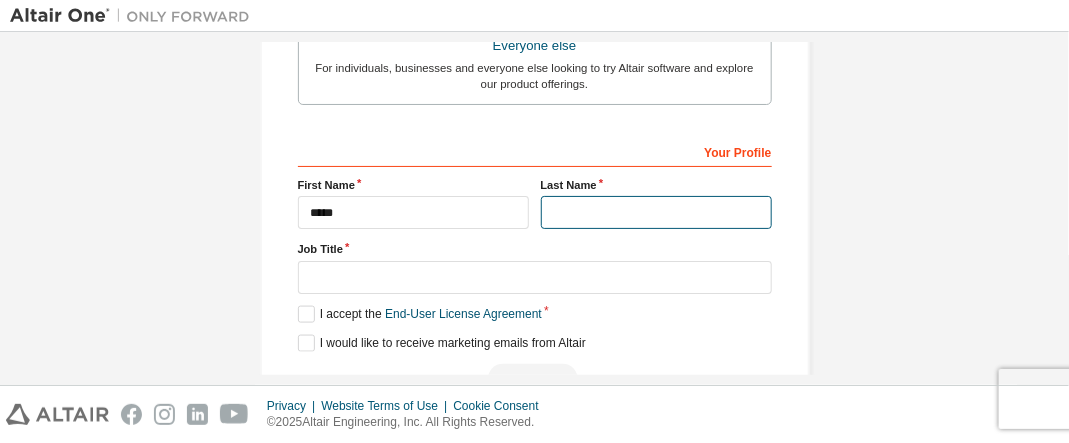 click at bounding box center (656, 212) 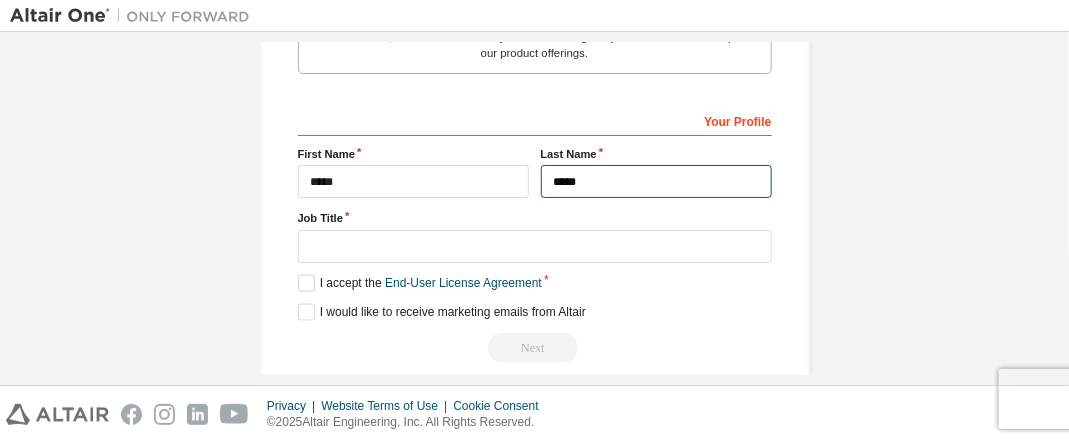 scroll, scrollTop: 780, scrollLeft: 0, axis: vertical 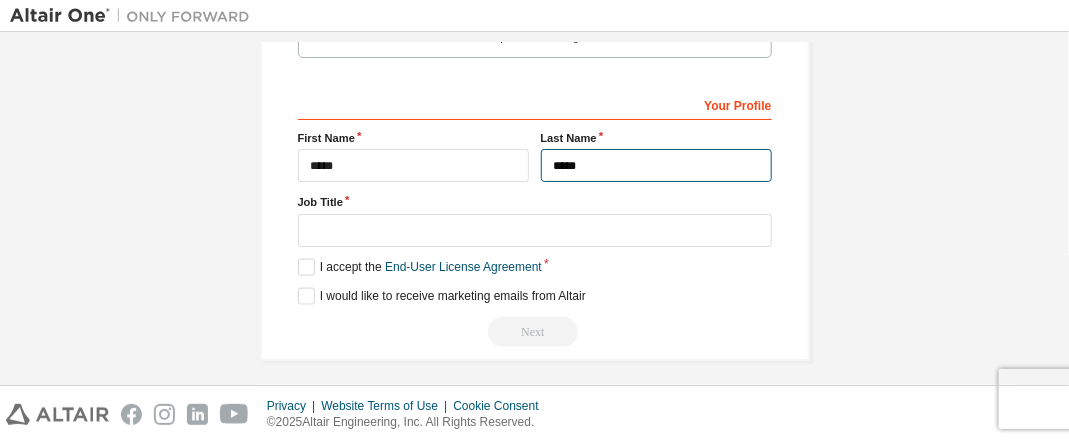 type on "*****" 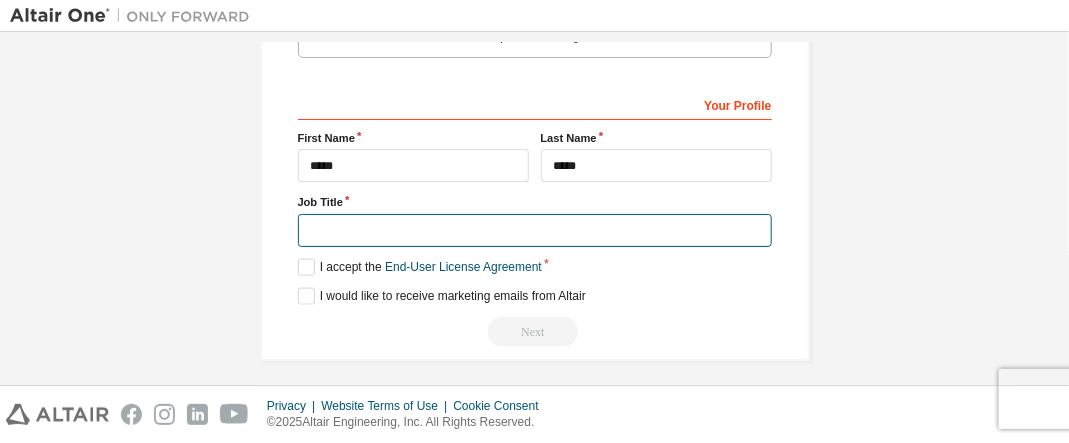 click at bounding box center (535, 230) 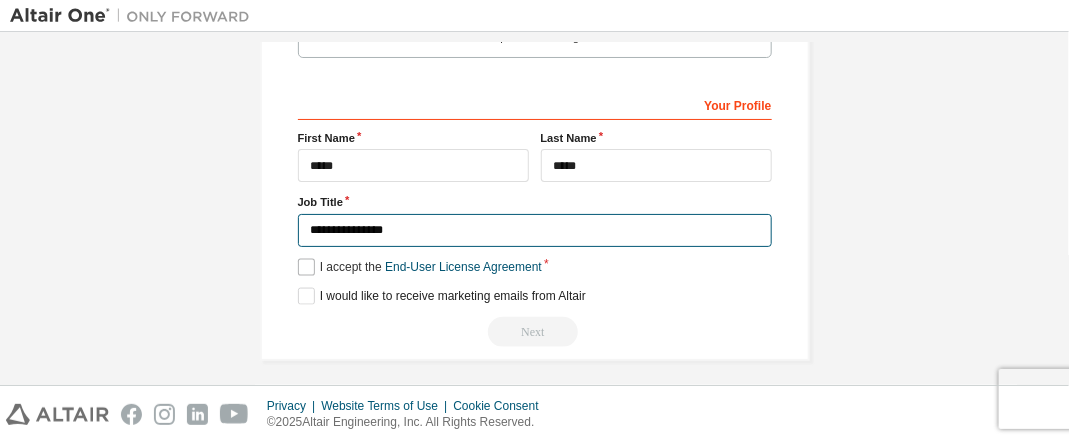 type on "**********" 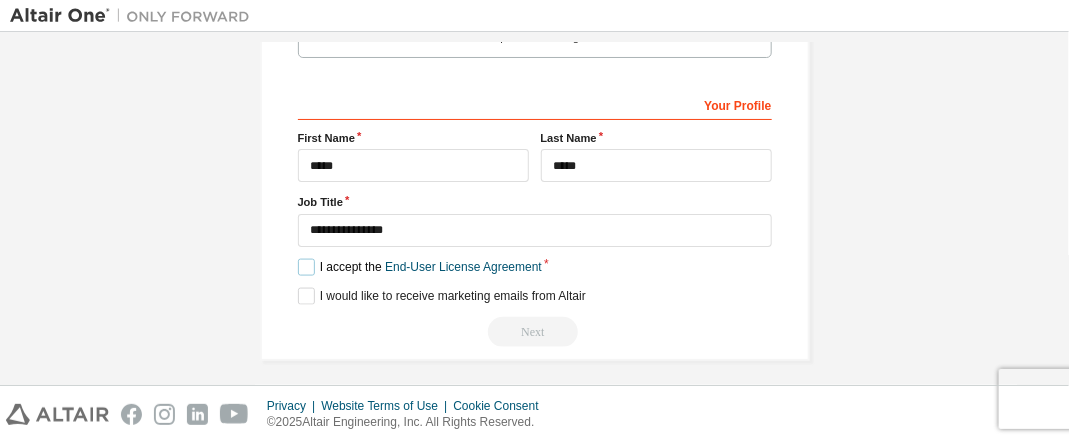 click on "I accept the    End-User License Agreement" at bounding box center [420, 267] 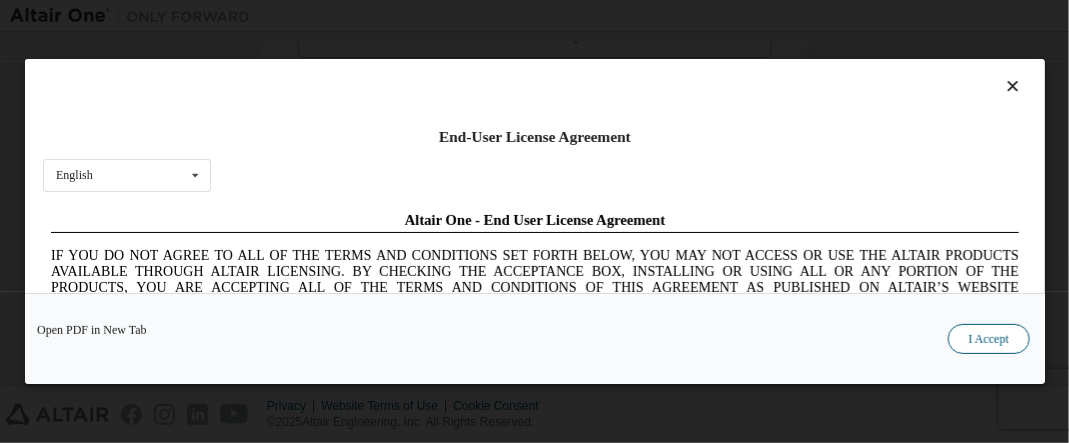scroll, scrollTop: 0, scrollLeft: 0, axis: both 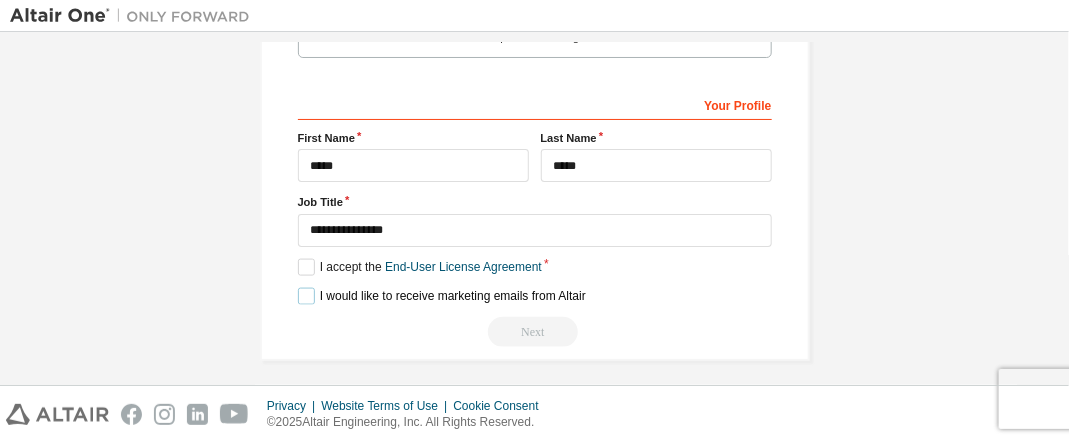 click on "I would like to receive marketing emails from Altair" at bounding box center (442, 296) 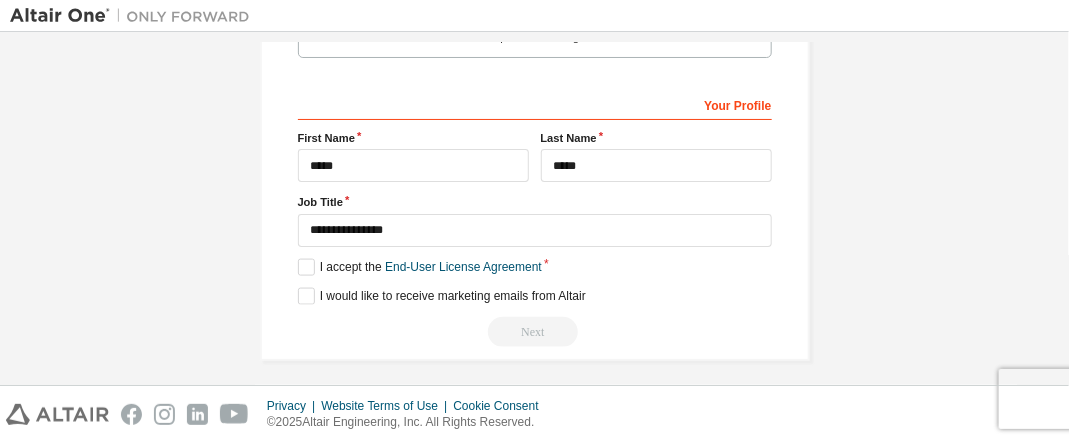 click on "Next" at bounding box center [535, 332] 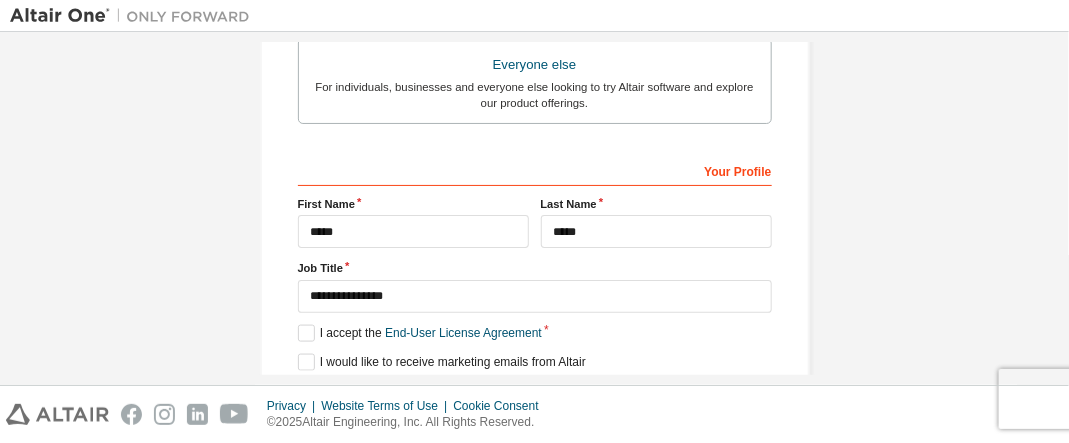 scroll, scrollTop: 647, scrollLeft: 0, axis: vertical 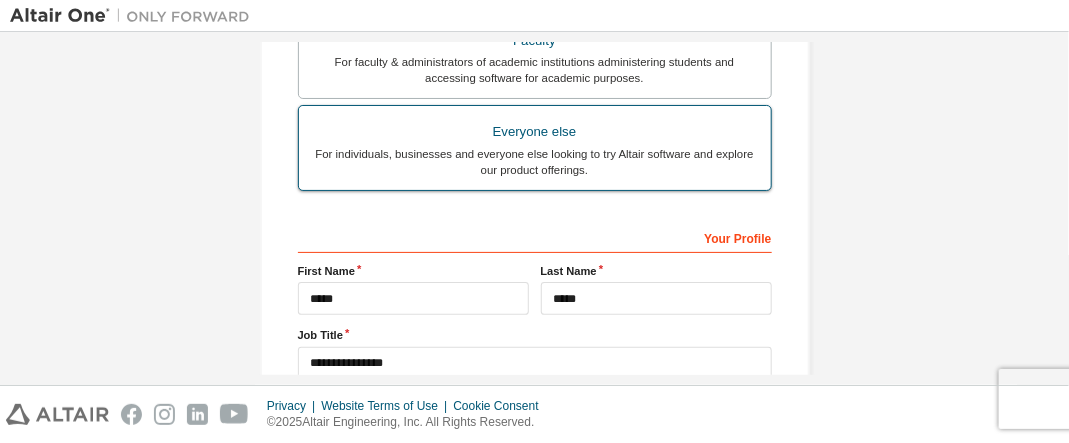 click on "Everyone else" at bounding box center [535, 132] 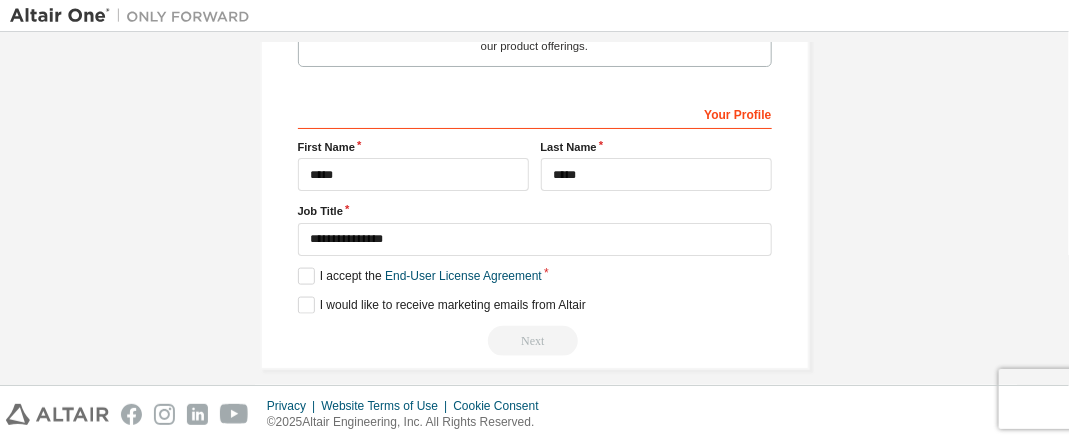 scroll, scrollTop: 780, scrollLeft: 0, axis: vertical 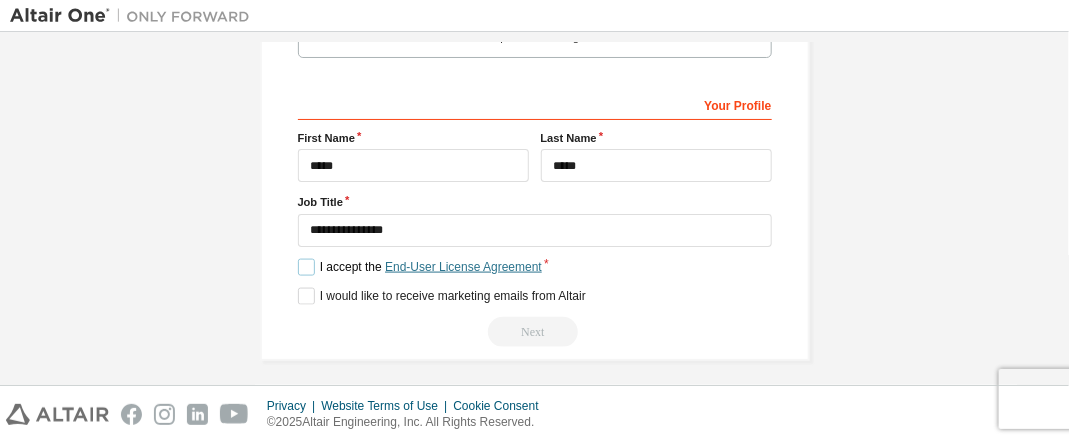 click on "End-User License Agreement" at bounding box center [463, 267] 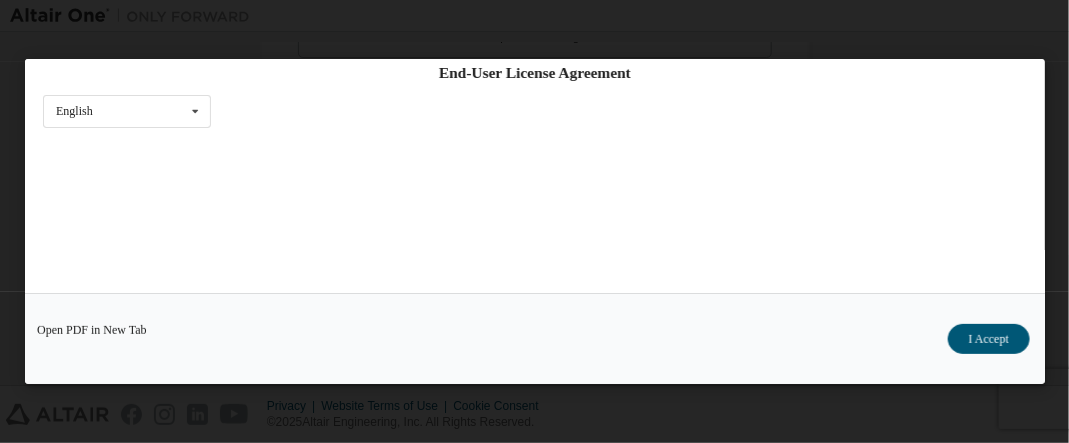 scroll, scrollTop: 131, scrollLeft: 0, axis: vertical 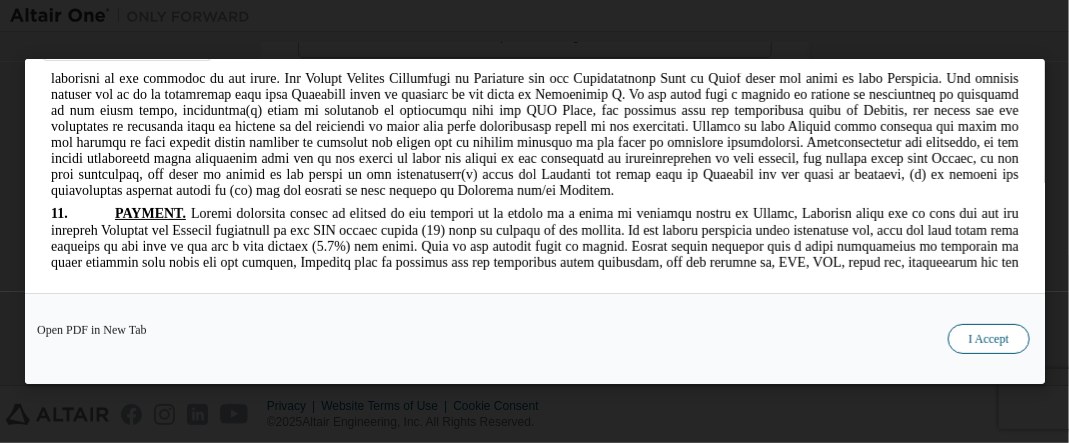 click on "I Accept" at bounding box center (988, 339) 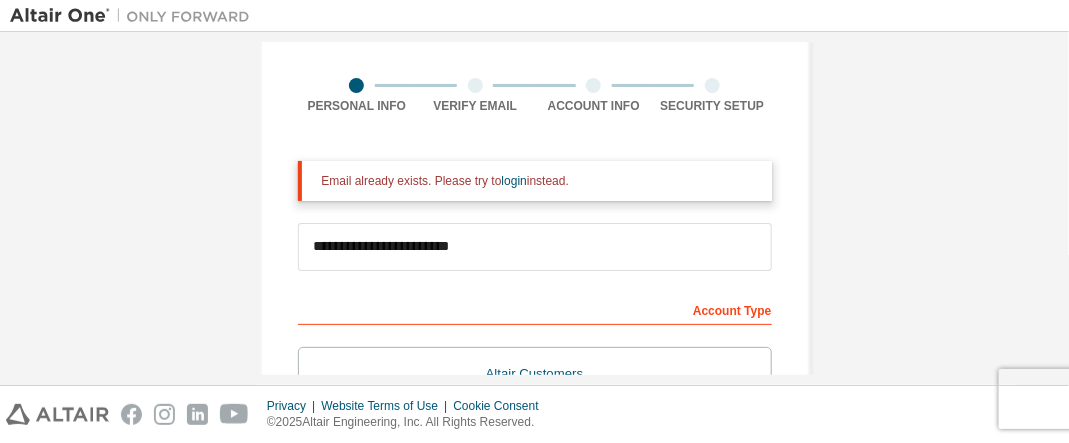 scroll, scrollTop: 133, scrollLeft: 0, axis: vertical 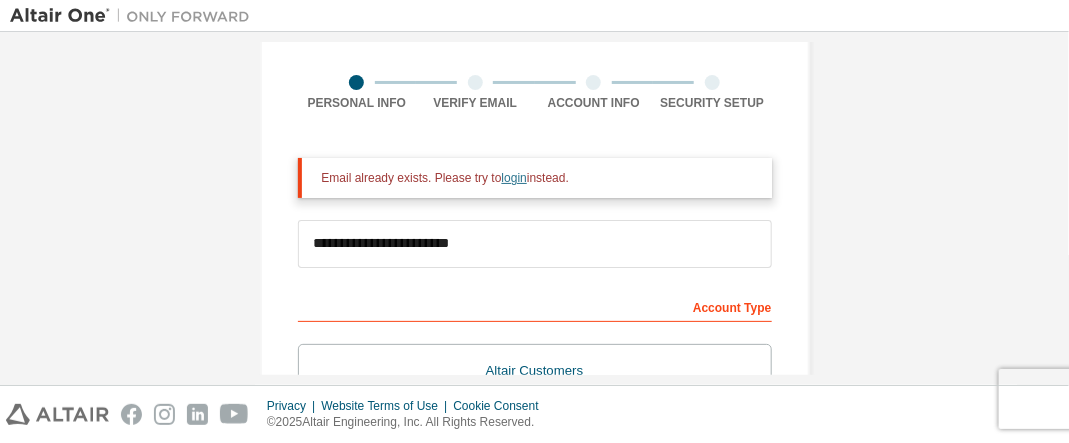 click on "login" at bounding box center [514, 178] 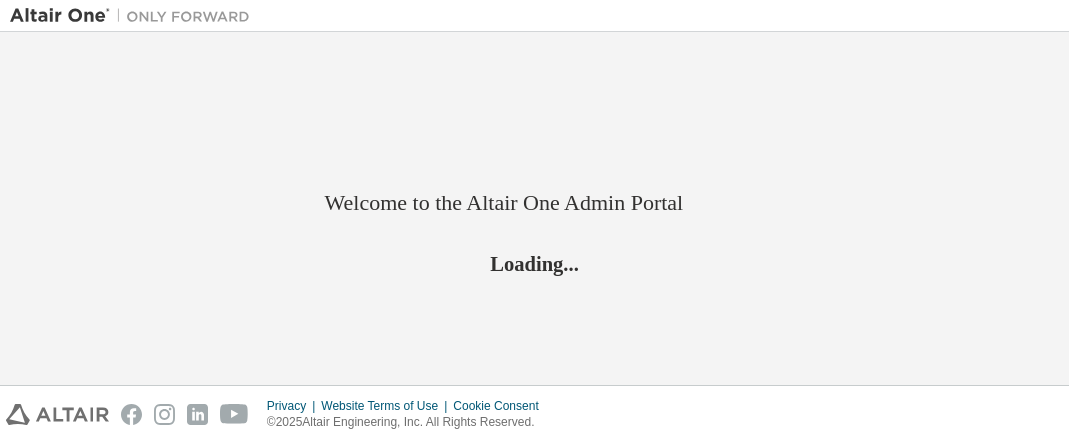 scroll, scrollTop: 0, scrollLeft: 0, axis: both 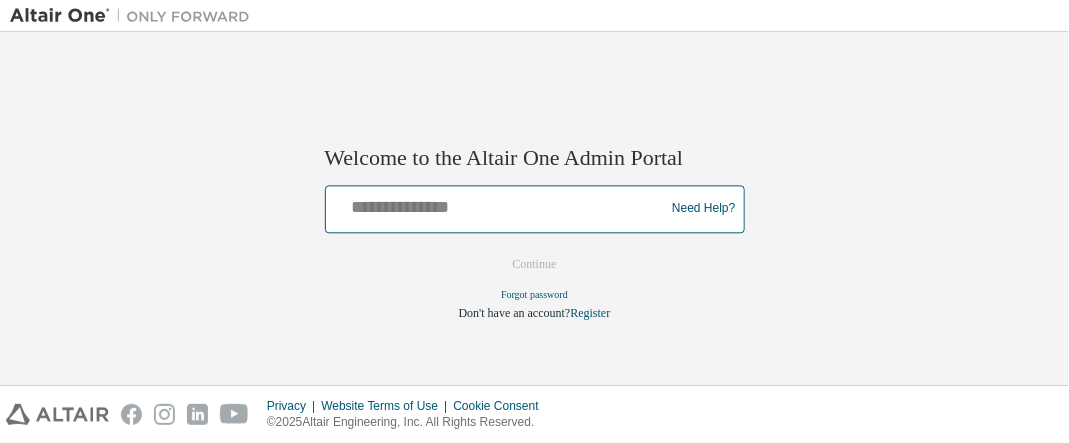 click at bounding box center (498, 204) 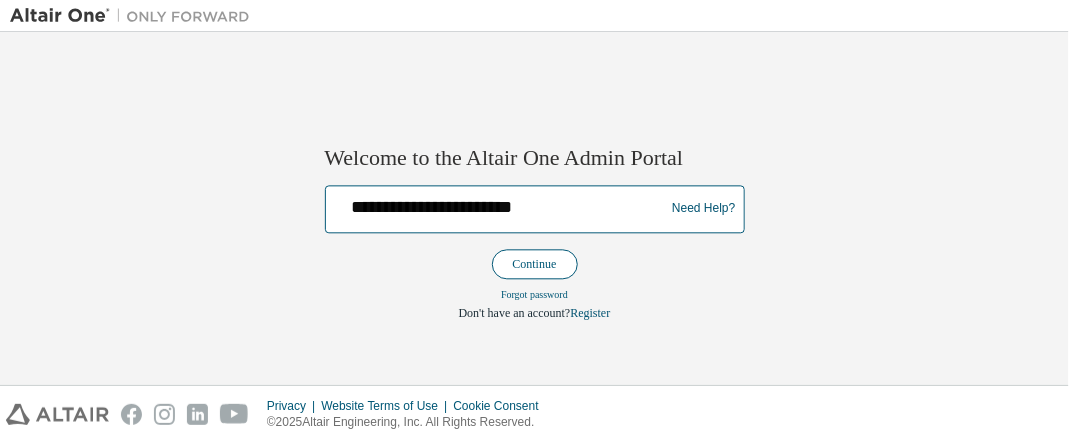 type on "**********" 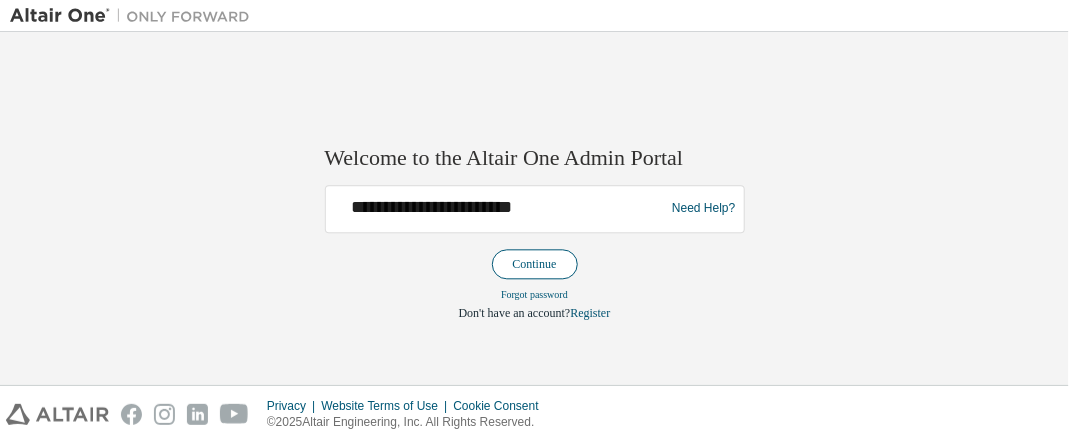 click on "Continue" at bounding box center [535, 264] 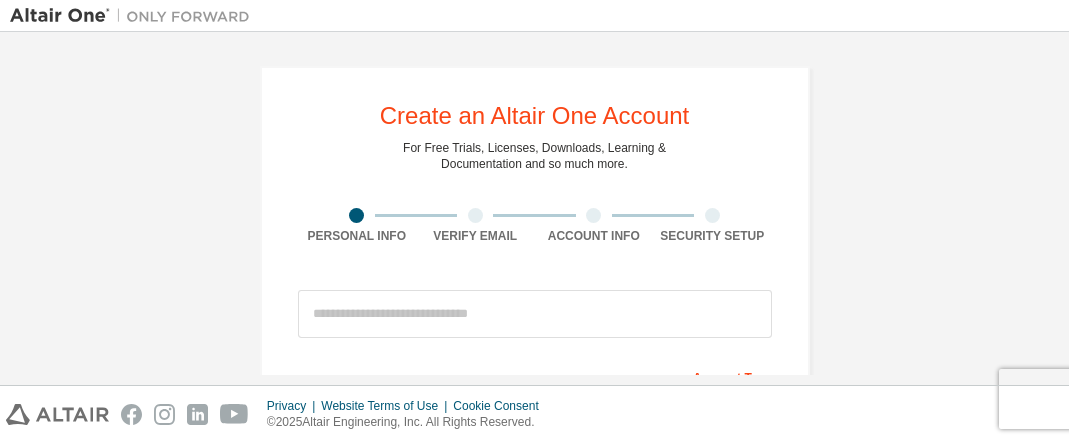 scroll, scrollTop: 0, scrollLeft: 0, axis: both 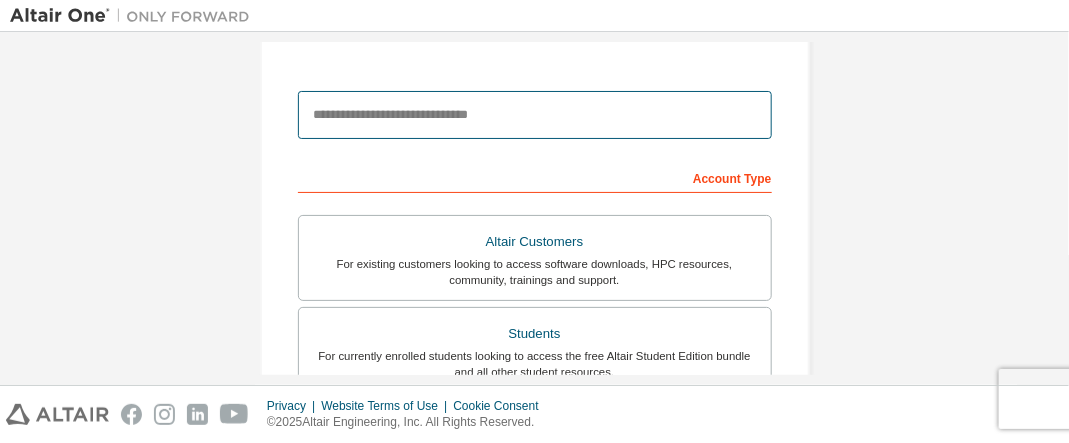 click at bounding box center [535, 115] 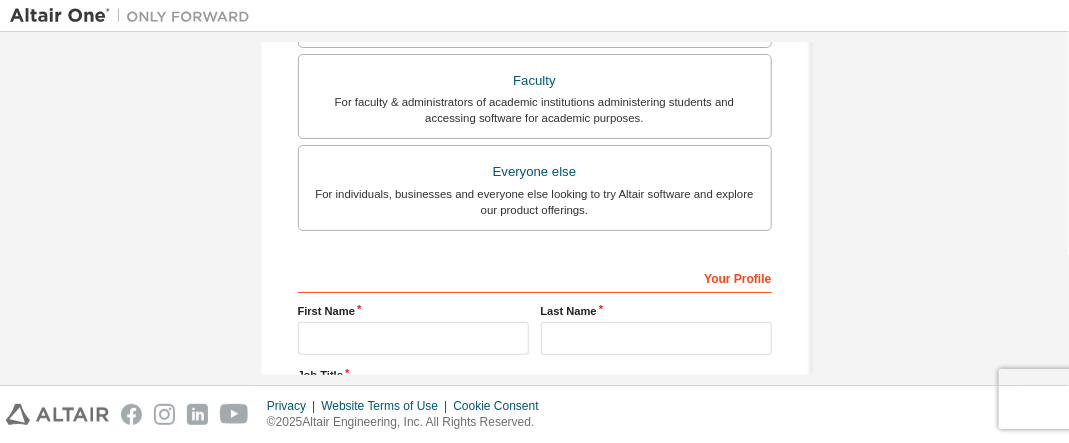 scroll, scrollTop: 666, scrollLeft: 0, axis: vertical 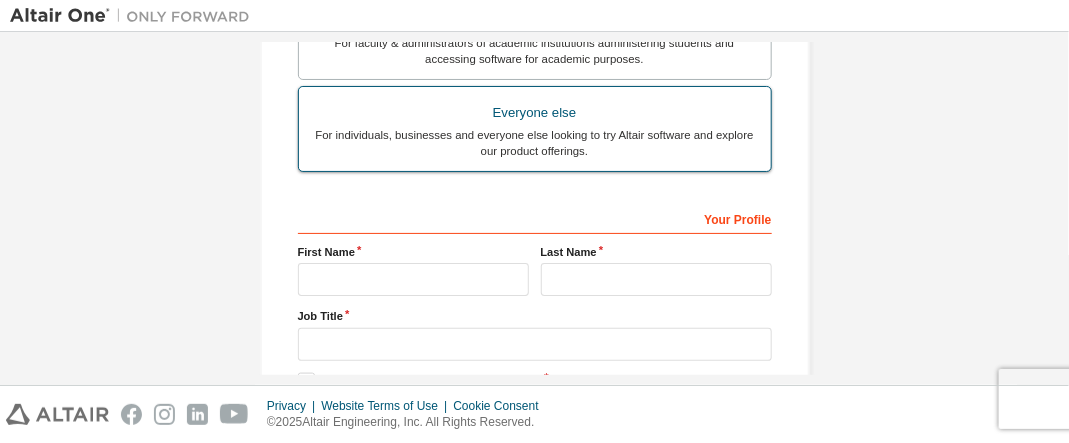 type on "**********" 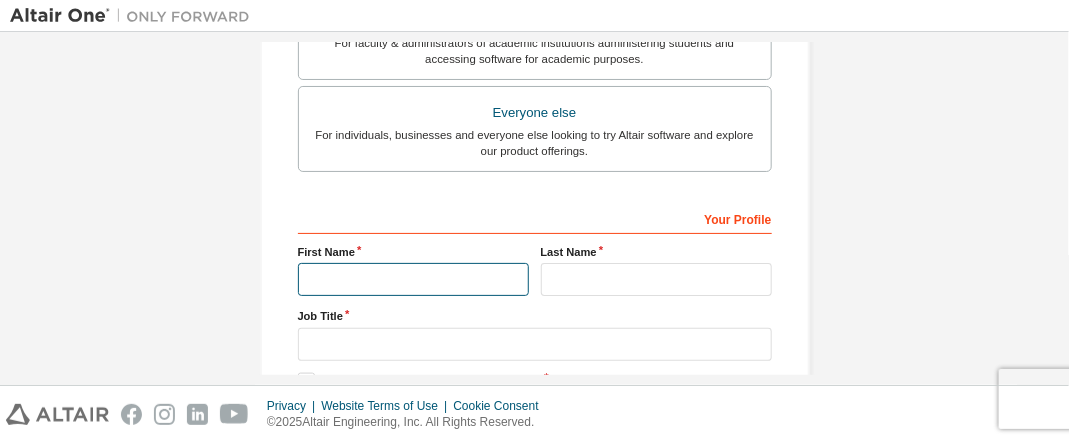click at bounding box center [413, 279] 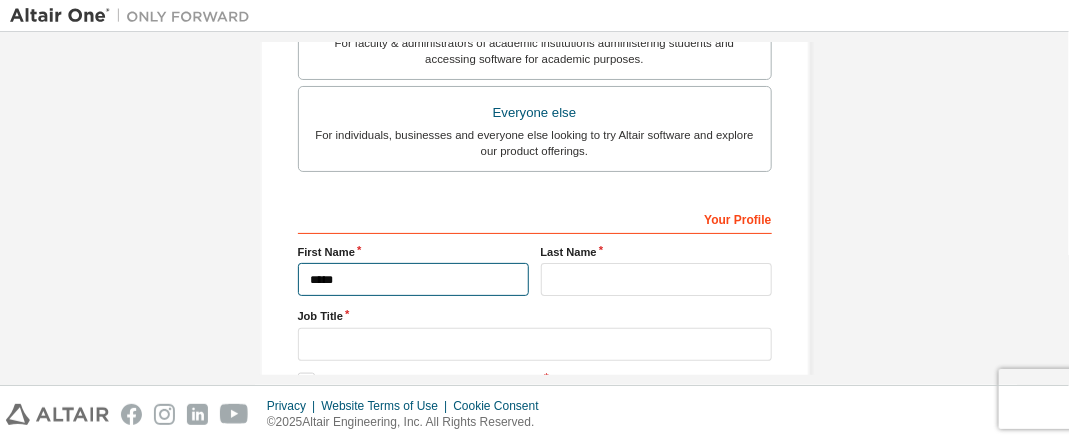 type on "*****" 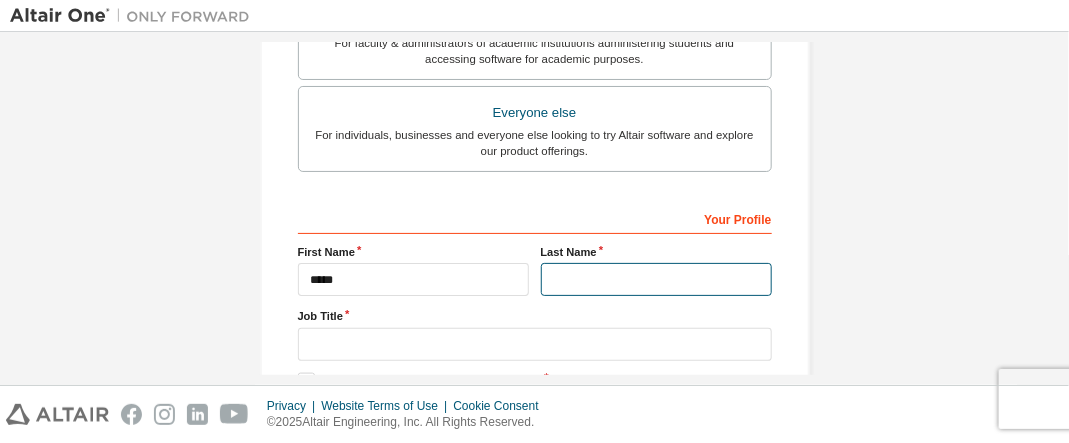 click at bounding box center (656, 279) 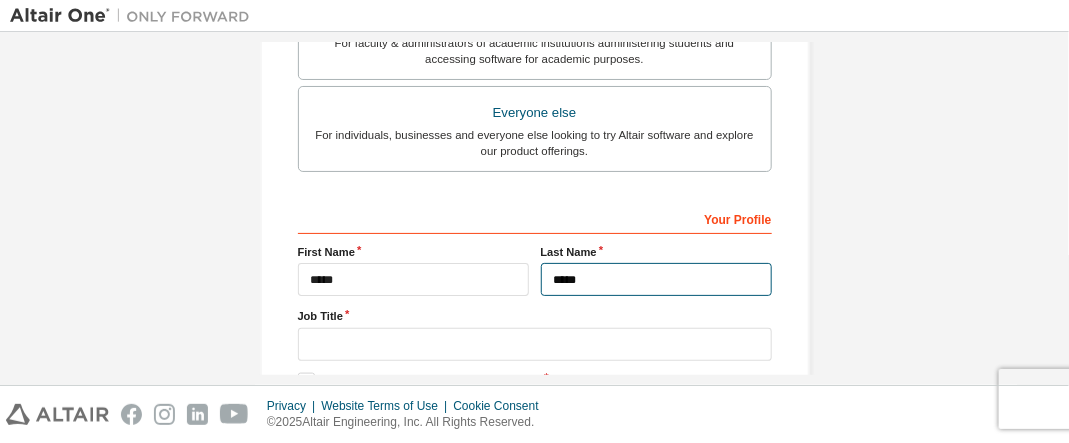 scroll, scrollTop: 780, scrollLeft: 0, axis: vertical 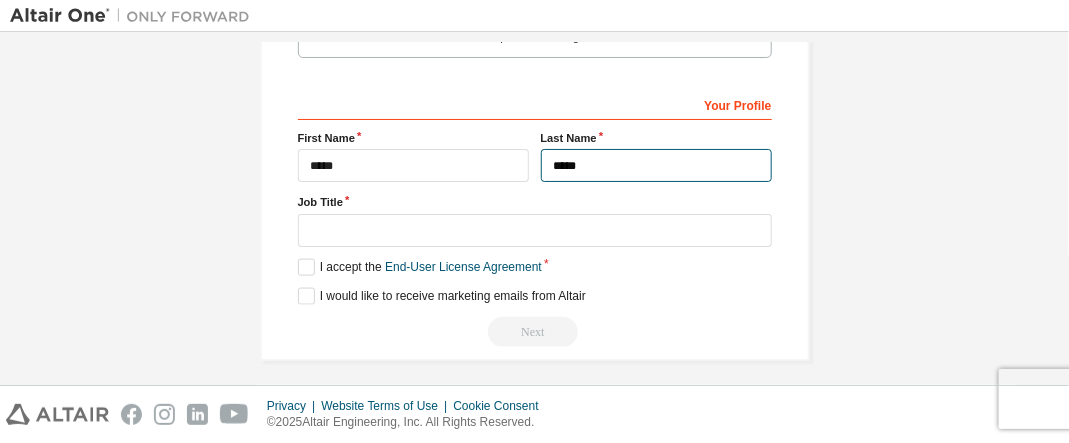 type on "*****" 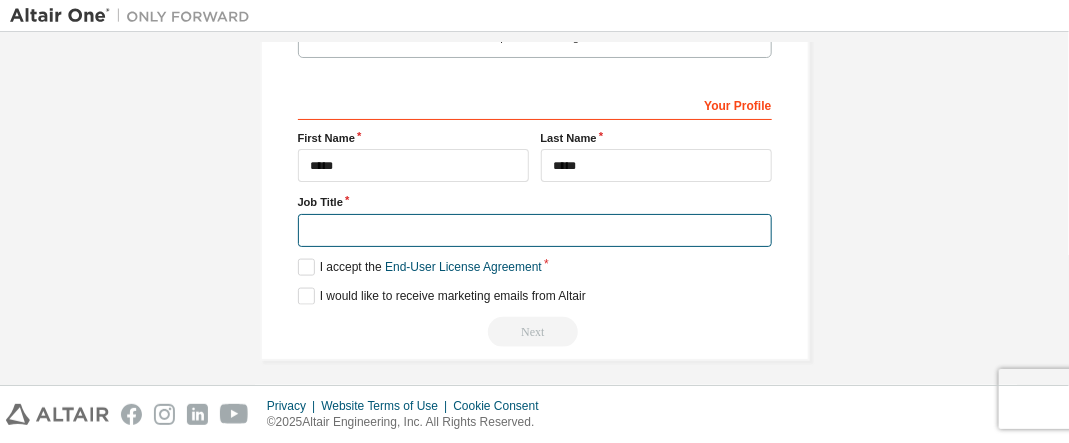 click at bounding box center [535, 230] 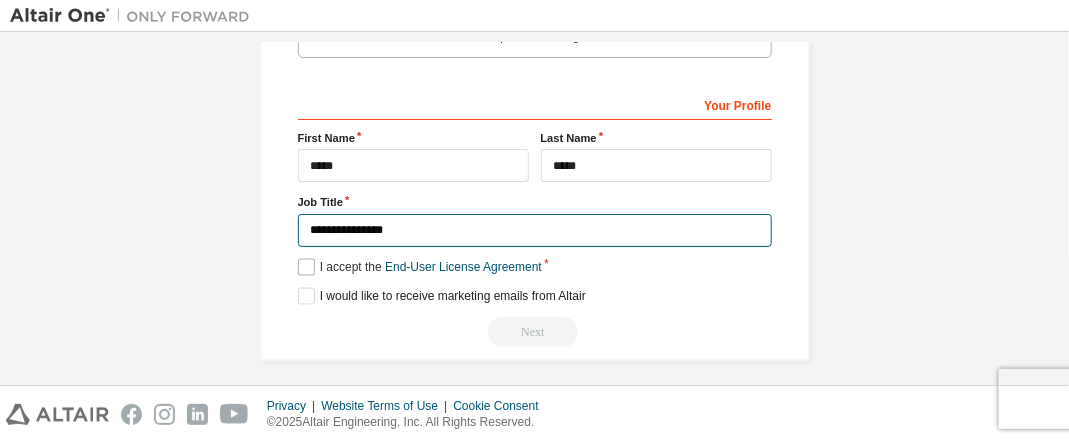 type on "**********" 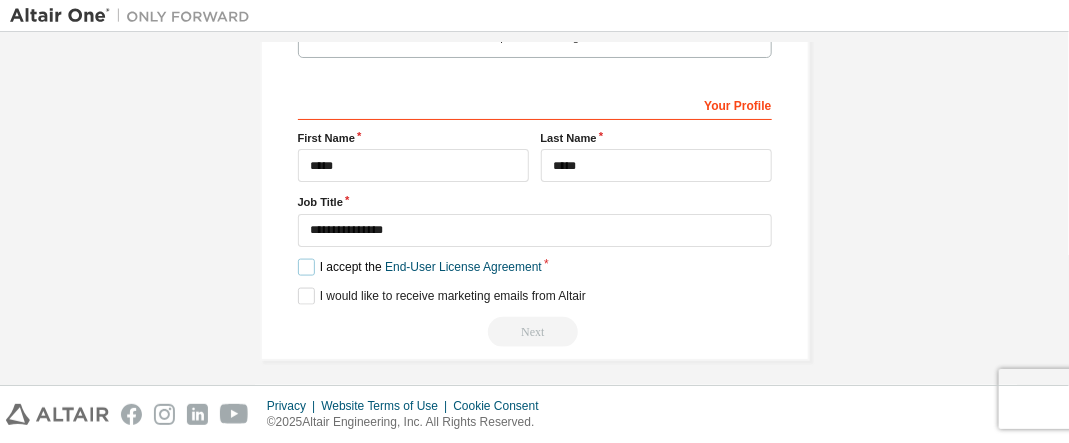 click on "I accept the    End-User License Agreement" at bounding box center [420, 267] 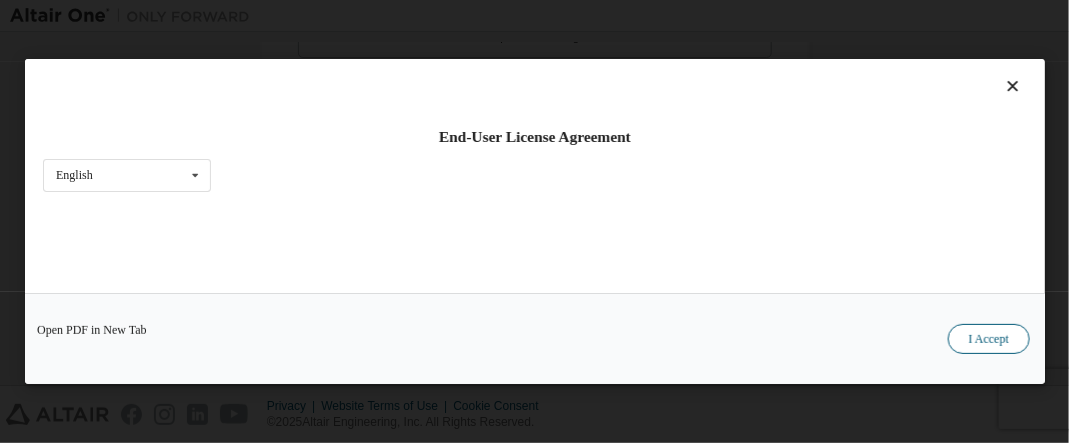 click on "I Accept" at bounding box center [988, 339] 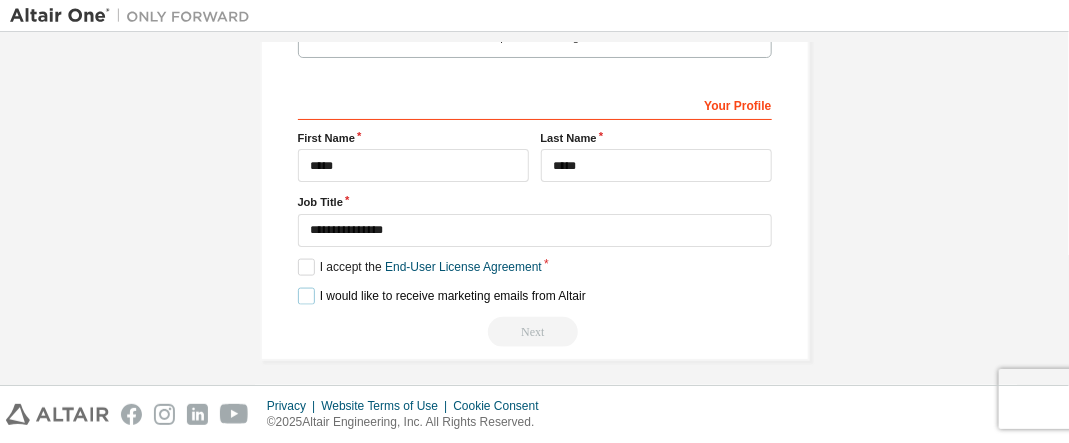 click on "I would like to receive marketing emails from Altair" at bounding box center [442, 296] 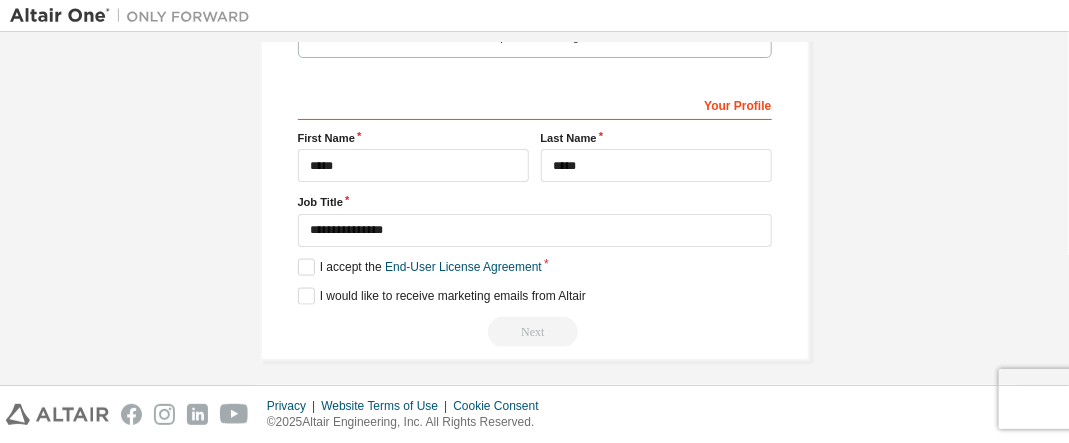 click on "Next" at bounding box center [535, 332] 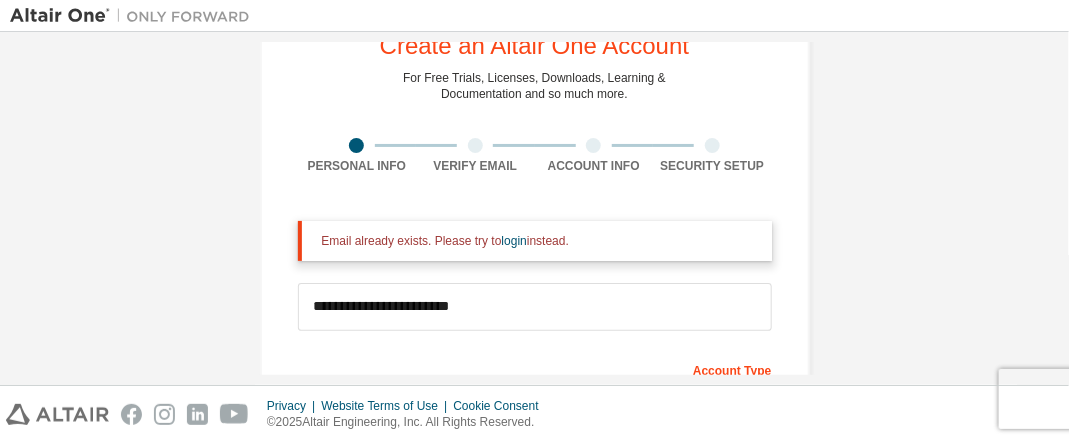 scroll, scrollTop: 66, scrollLeft: 0, axis: vertical 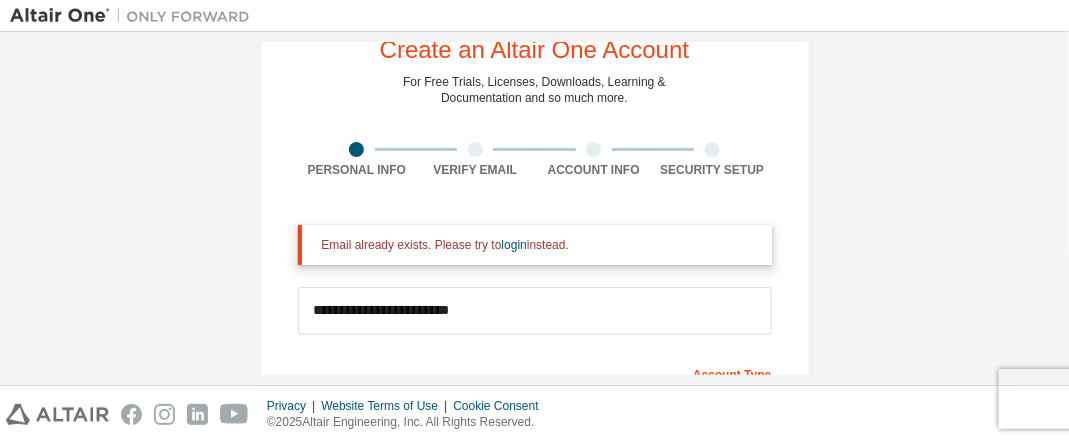 click on "Email already exists. Please try to  login  instead." at bounding box center (539, 245) 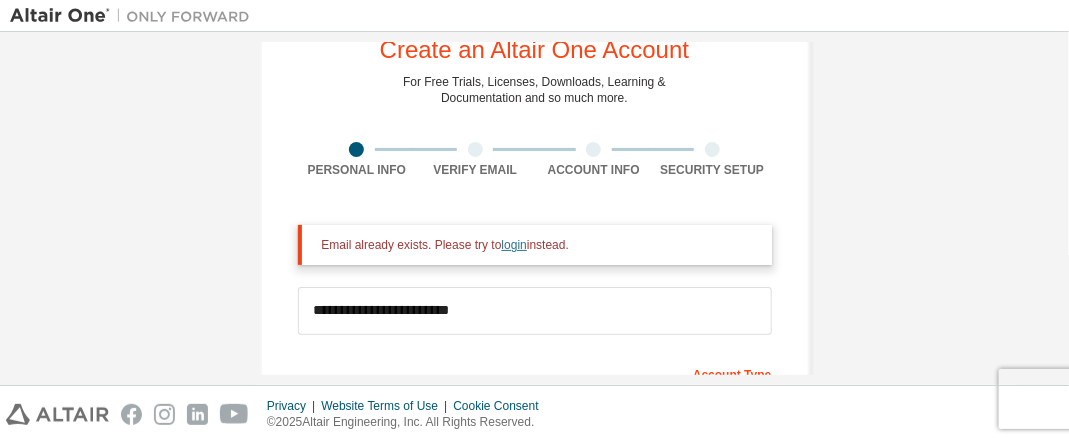 click on "login" at bounding box center [514, 245] 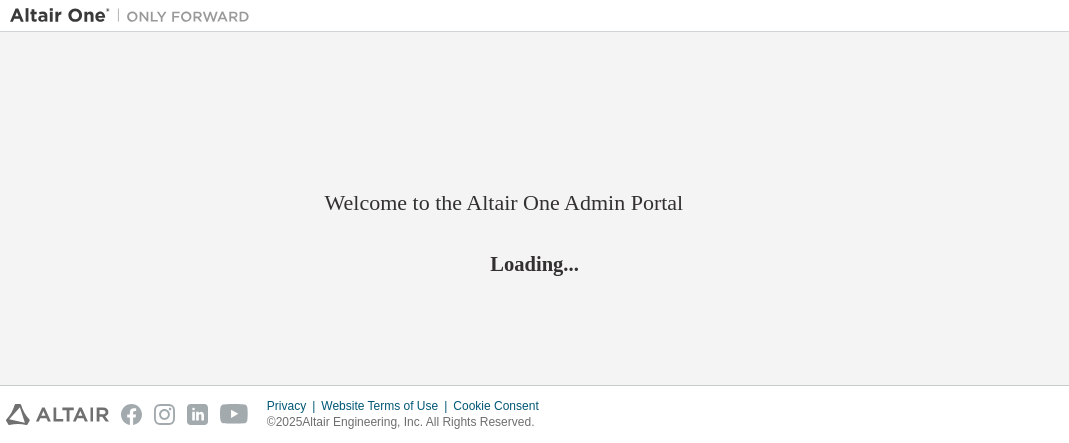scroll, scrollTop: 0, scrollLeft: 0, axis: both 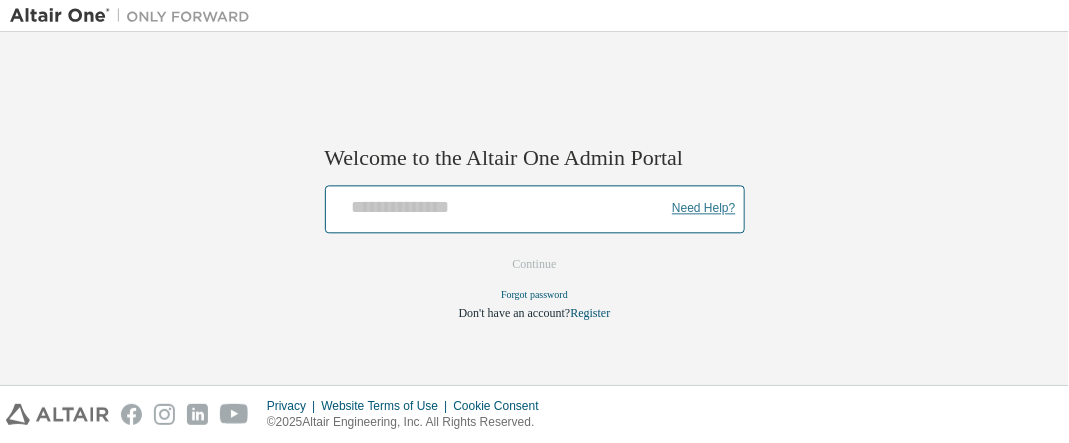click on "Need Help?" at bounding box center (703, 209) 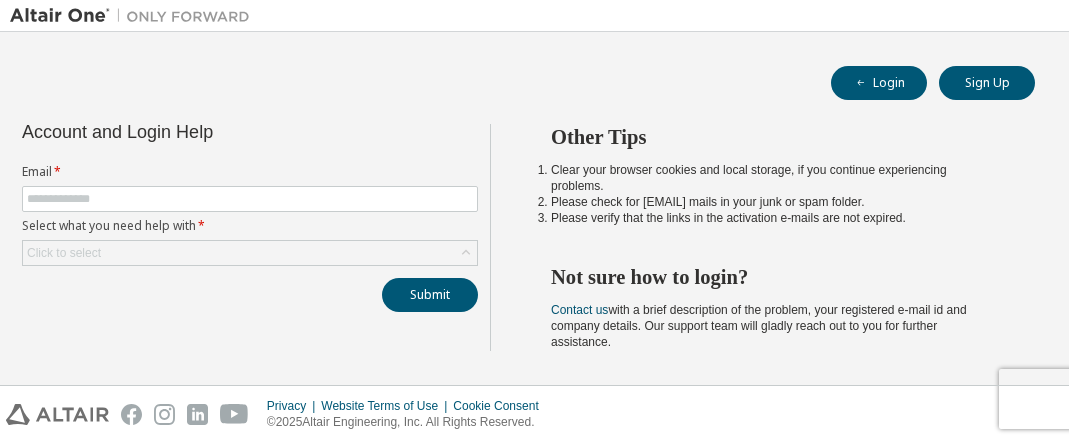 scroll, scrollTop: 0, scrollLeft: 0, axis: both 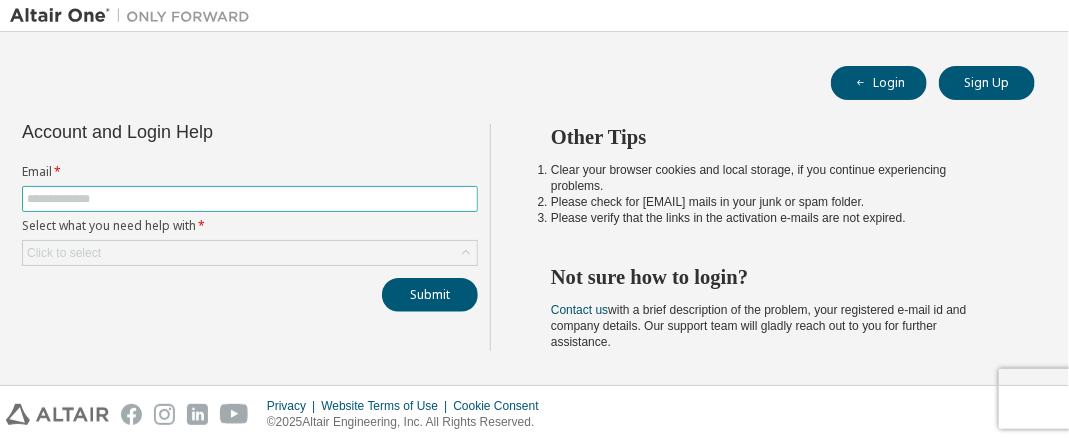 click at bounding box center [250, 199] 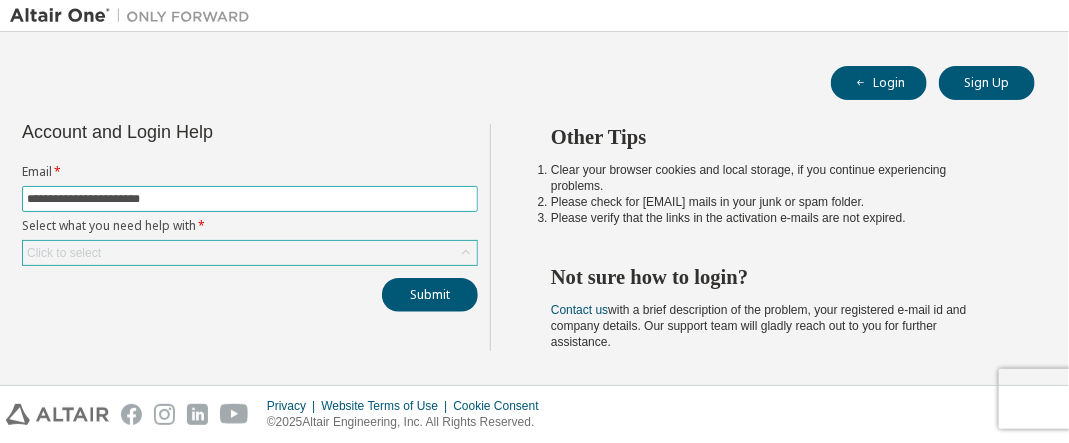 type on "**********" 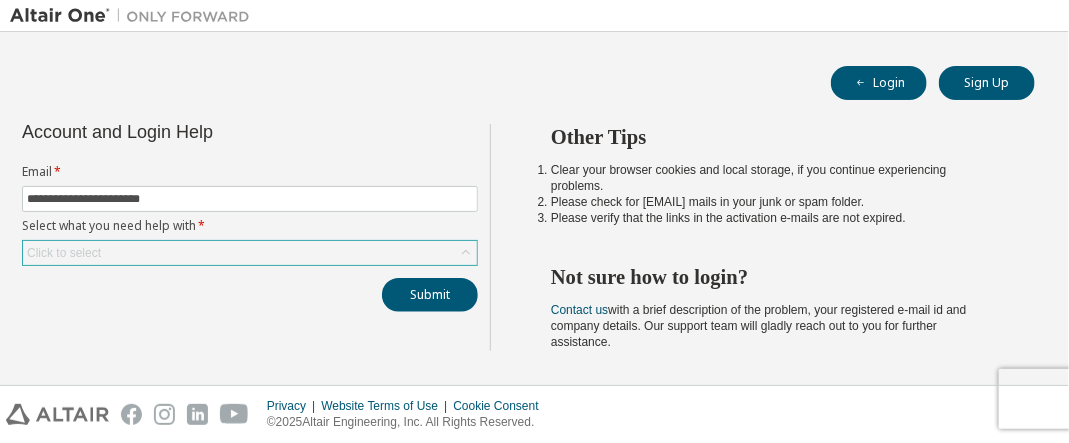 click on "Click to select" at bounding box center (250, 253) 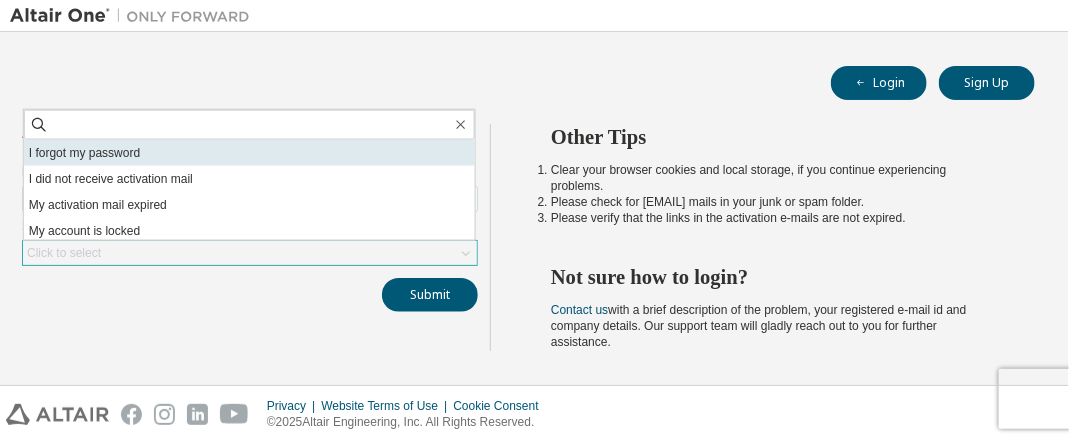 click on "I forgot my password" at bounding box center [249, 153] 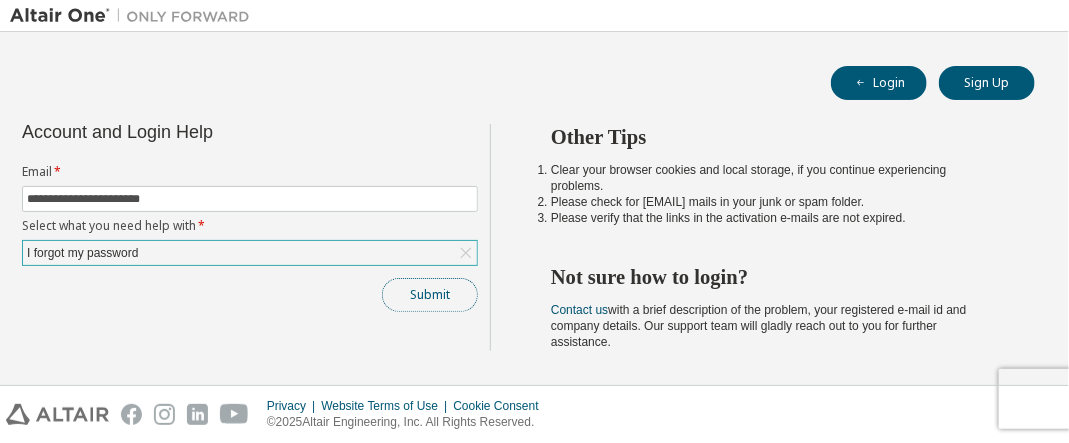 click on "Submit" at bounding box center [430, 295] 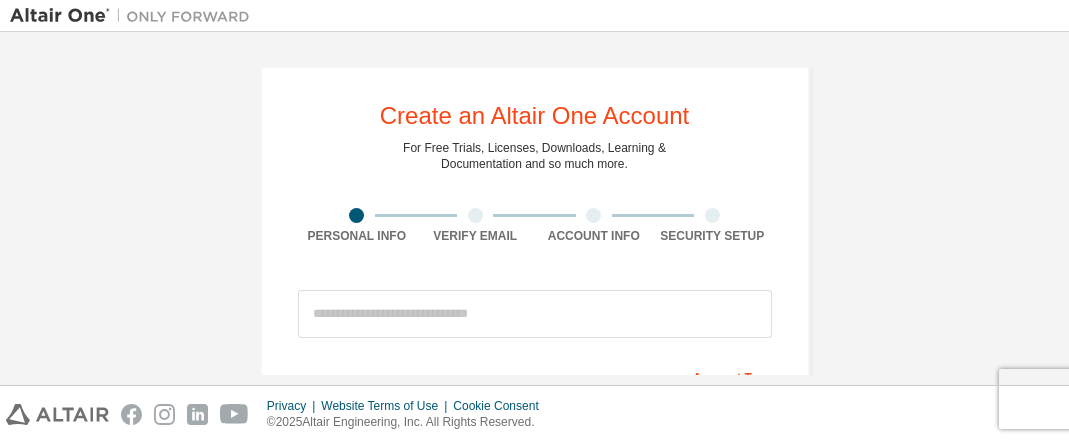 scroll, scrollTop: 0, scrollLeft: 0, axis: both 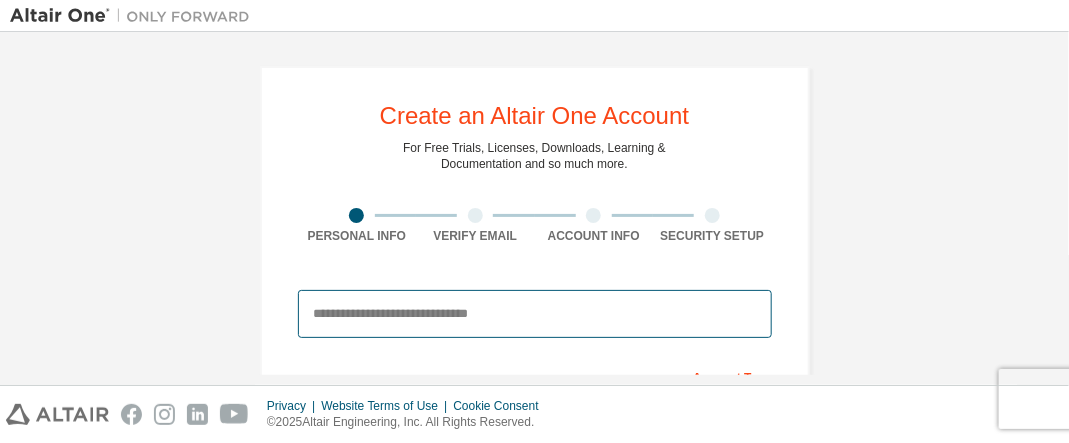 click at bounding box center (535, 314) 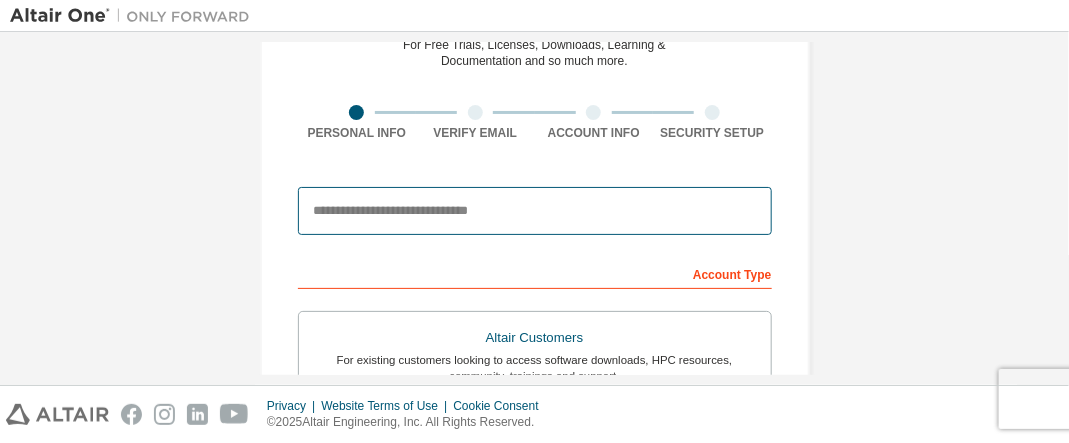scroll, scrollTop: 133, scrollLeft: 0, axis: vertical 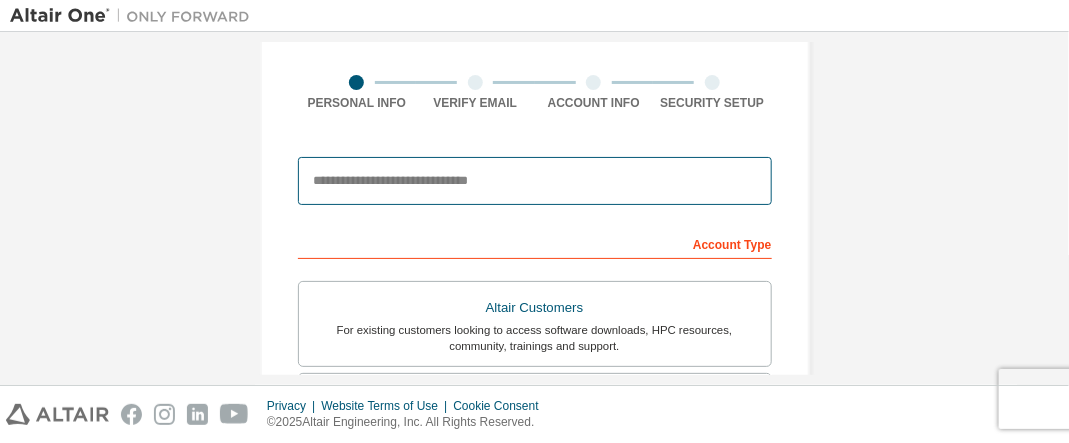 click at bounding box center [535, 181] 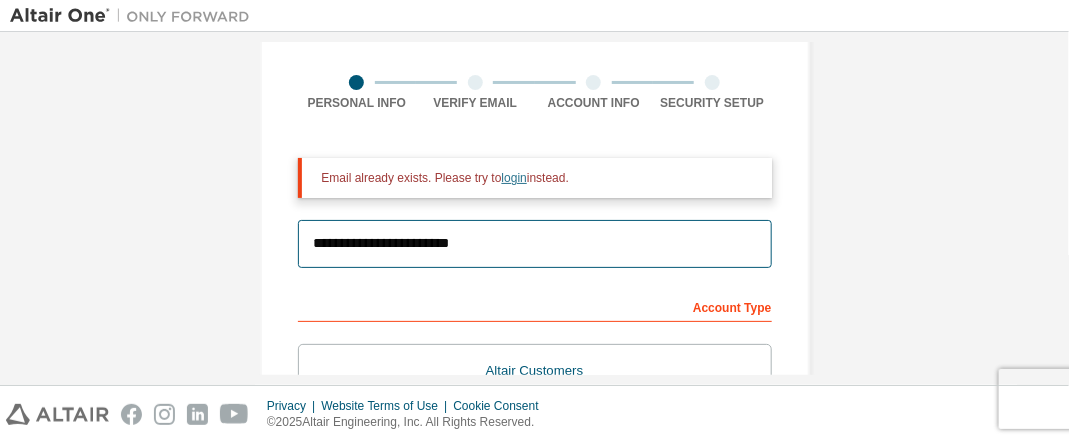 type on "**********" 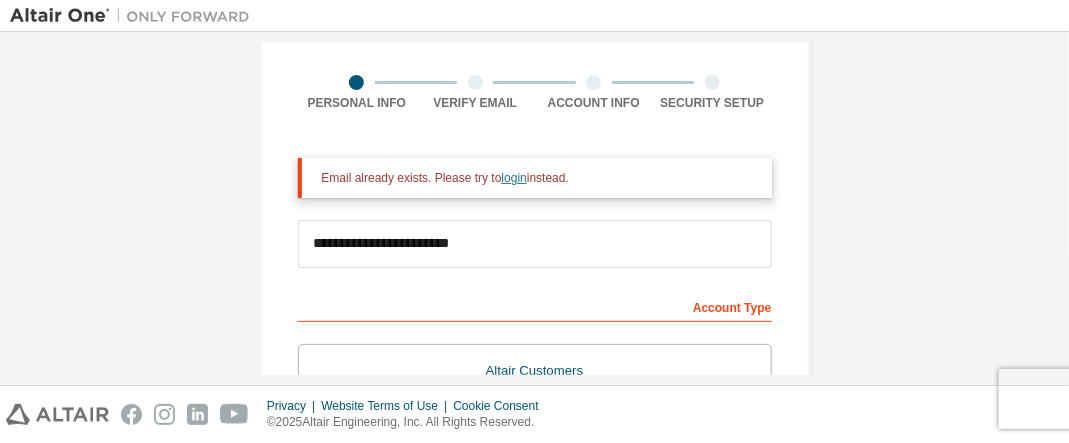 click on "login" at bounding box center [514, 178] 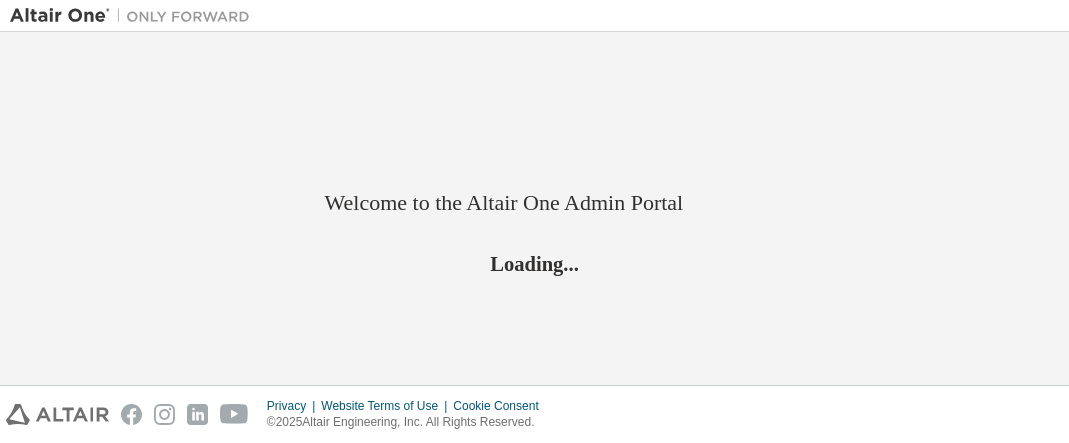 scroll, scrollTop: 0, scrollLeft: 0, axis: both 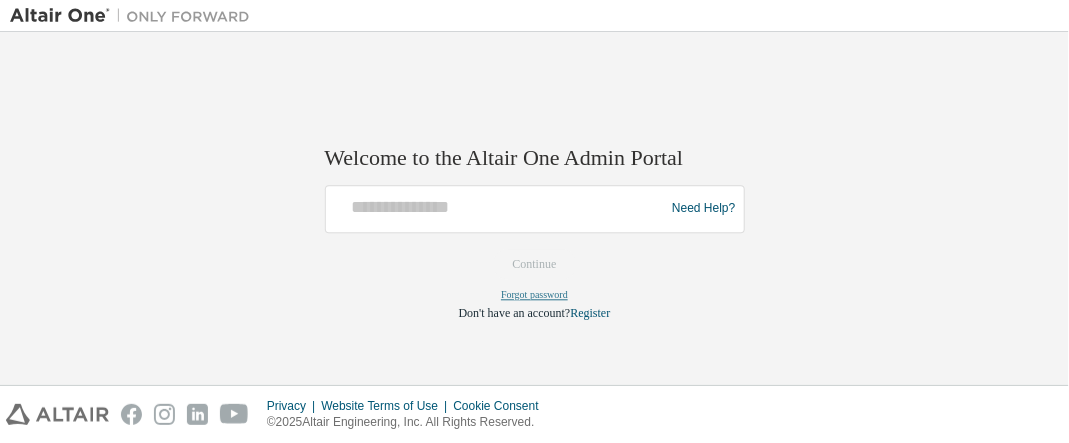 click on "Forgot password" at bounding box center (534, 294) 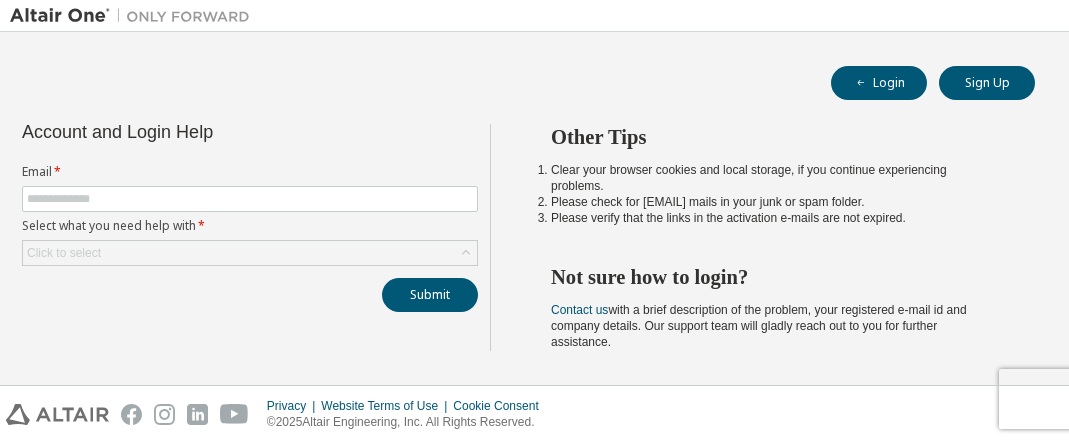 scroll, scrollTop: 0, scrollLeft: 0, axis: both 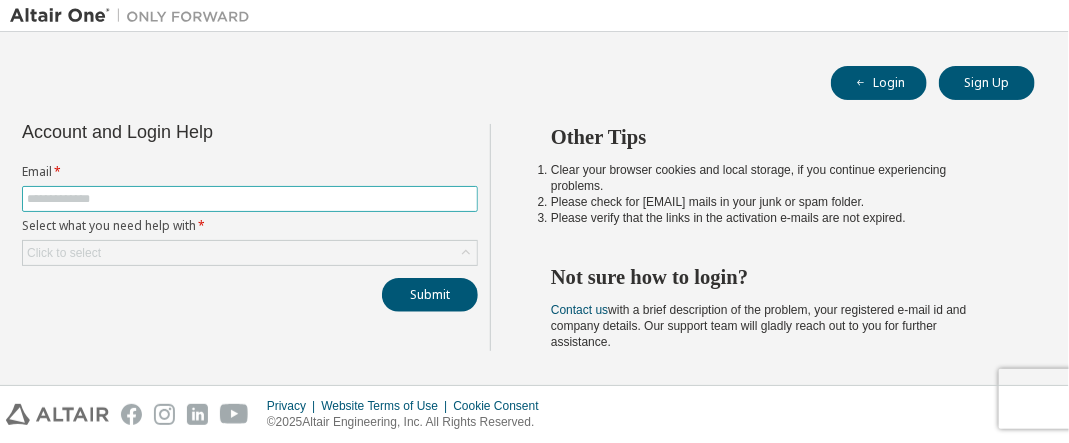 click at bounding box center [250, 199] 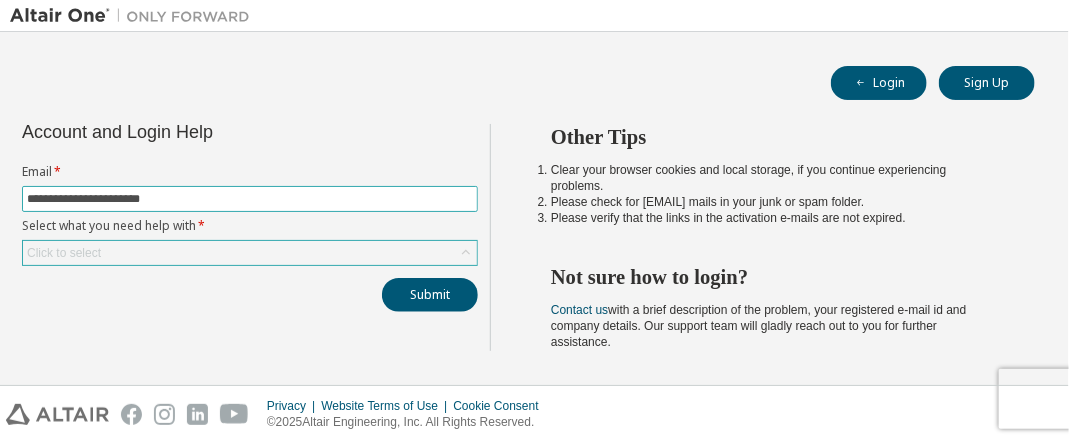 type on "**********" 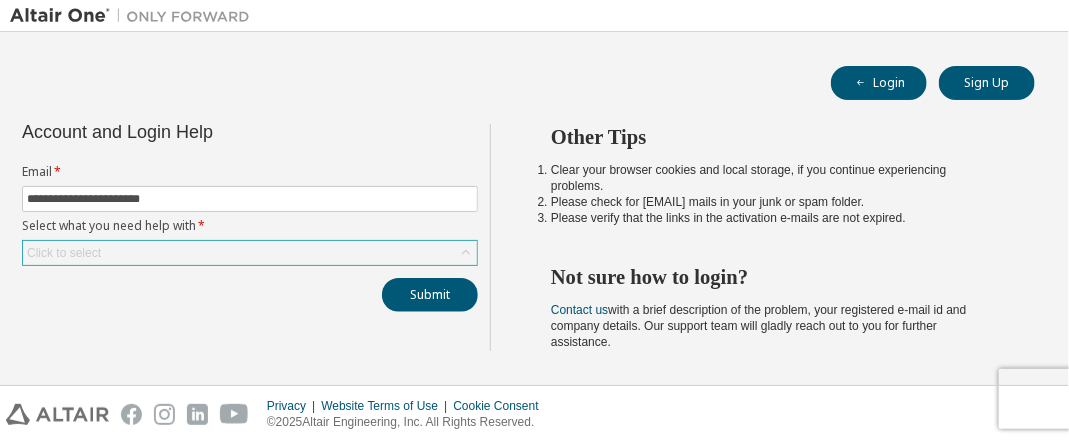 click on "Click to select" at bounding box center (250, 253) 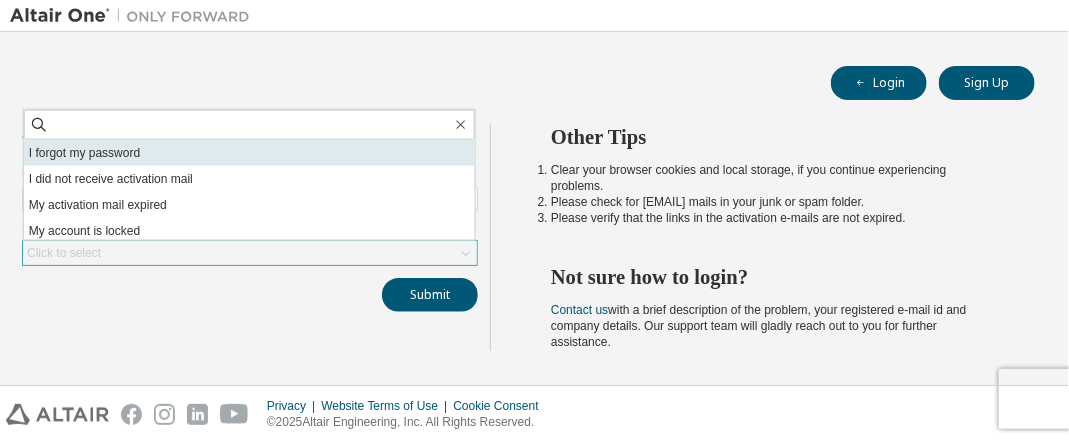 click on "I forgot my password" at bounding box center (249, 153) 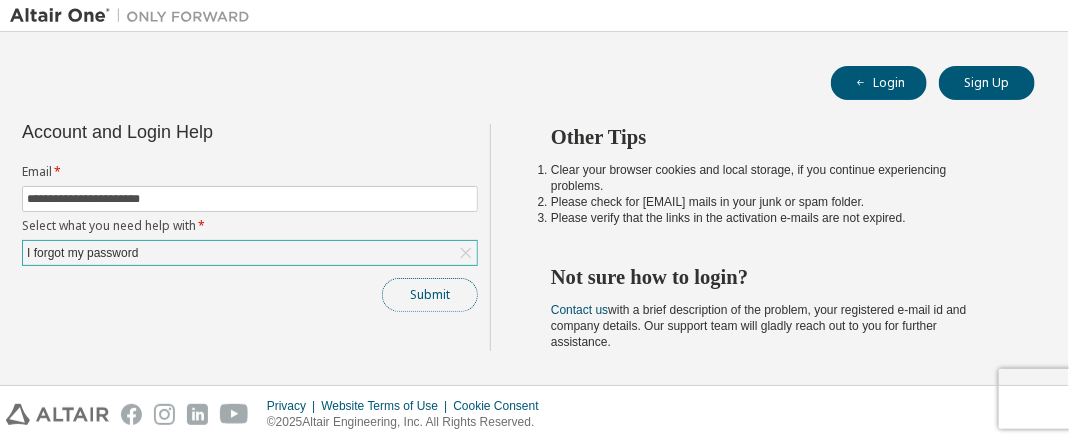 click on "Submit" at bounding box center [430, 295] 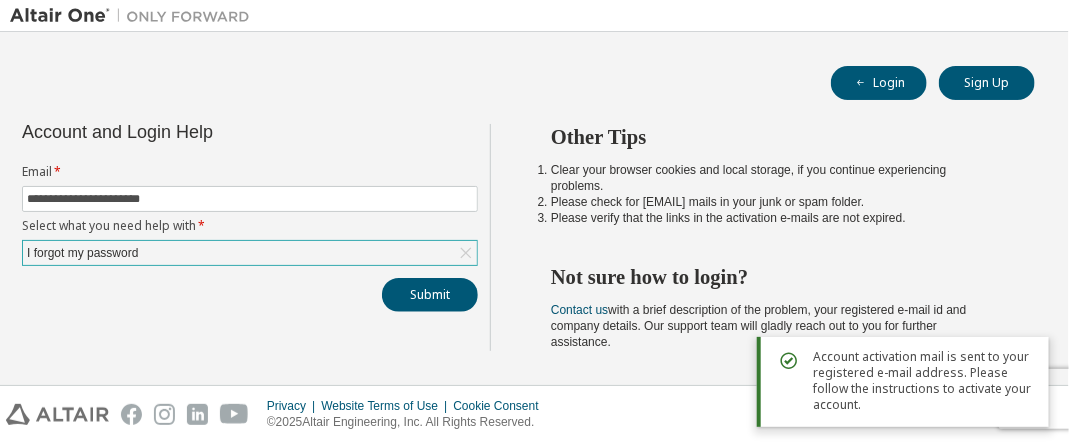 click on "Account activation mail is sent to your registered e-mail address. Please follow the instructions to activate your account." at bounding box center (923, 381) 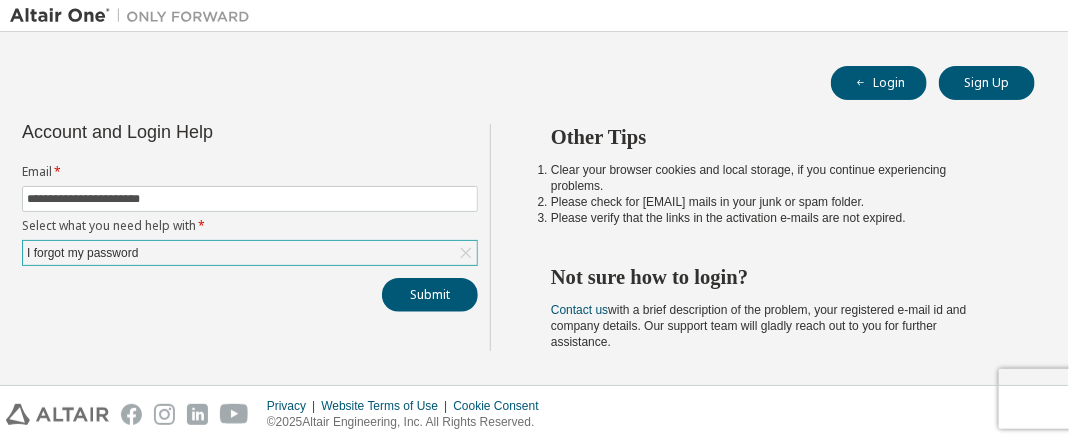 click on "Other Tips Clear your browser cookies and local storage, if you continue experiencing problems. Please check for noreply@okta.com mails in your junk or spam folder. Please verify that the links in the activation e-mails are not expired. Not sure how to login? Contact us  with a brief description of the problem, your registered e-mail id and company details. Our support team will gladly reach out to you for further assistance." at bounding box center (774, 237) 